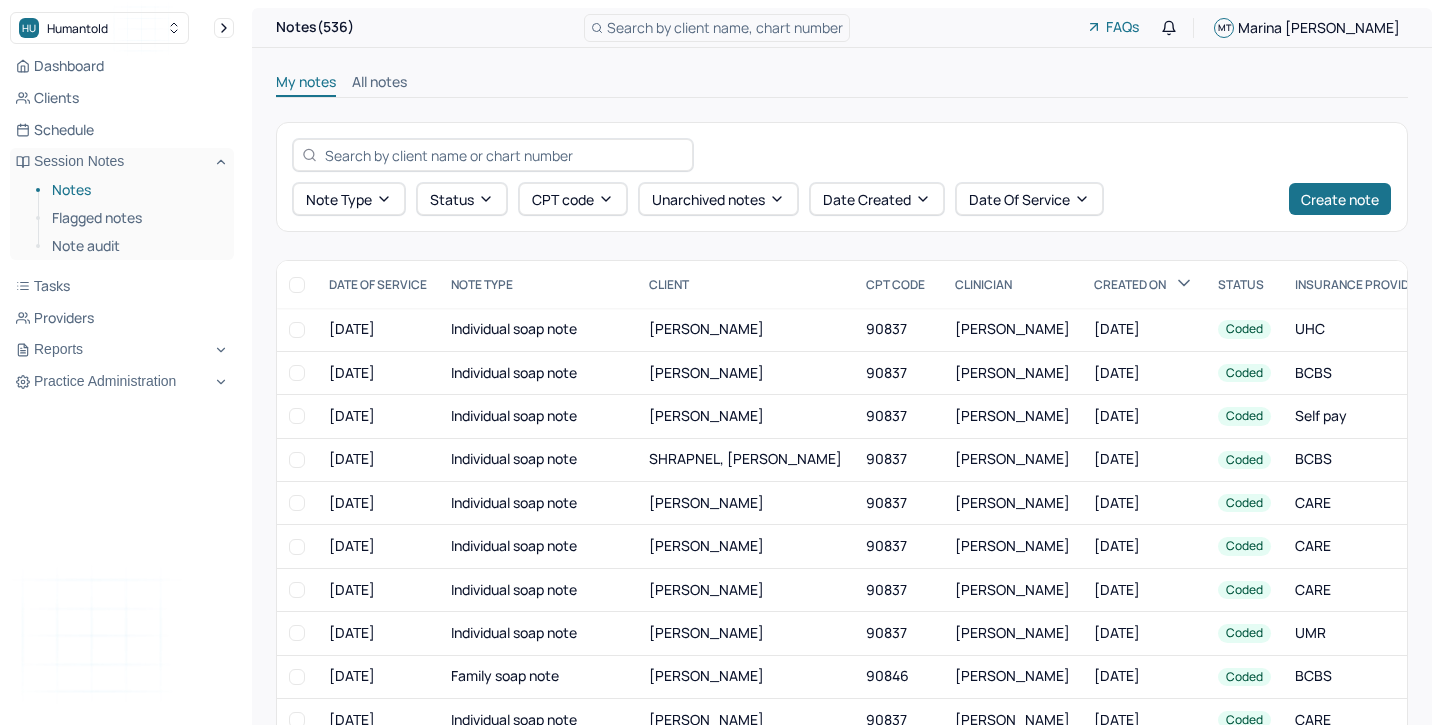 scroll, scrollTop: 0, scrollLeft: 0, axis: both 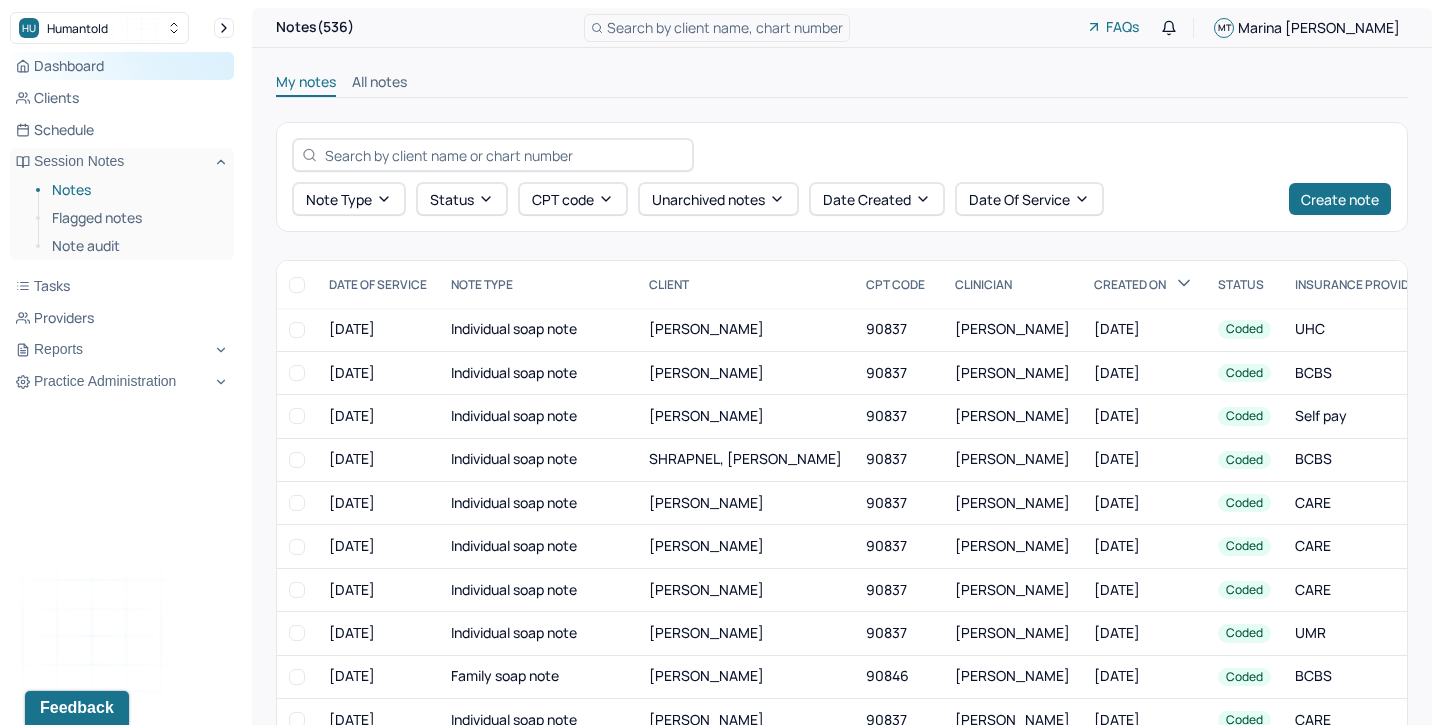 click on "Dashboard" at bounding box center (122, 66) 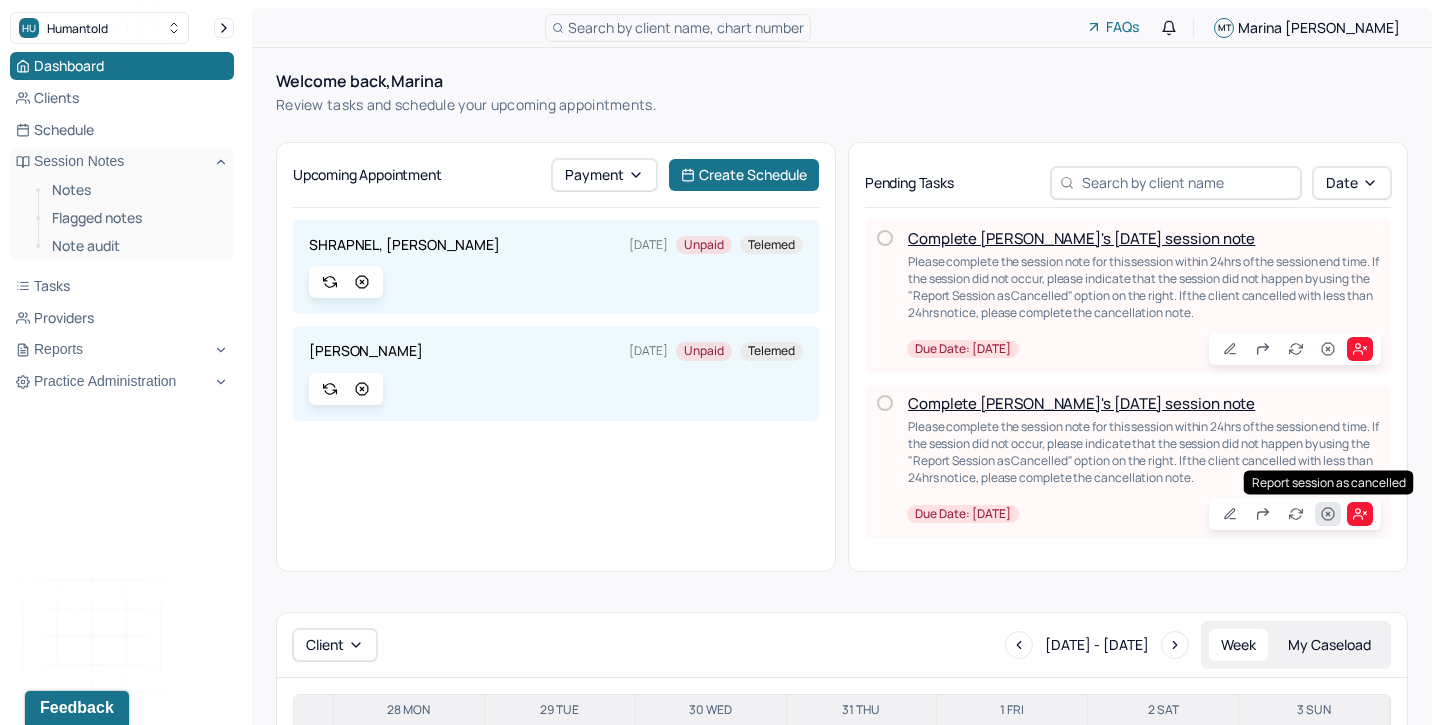 click 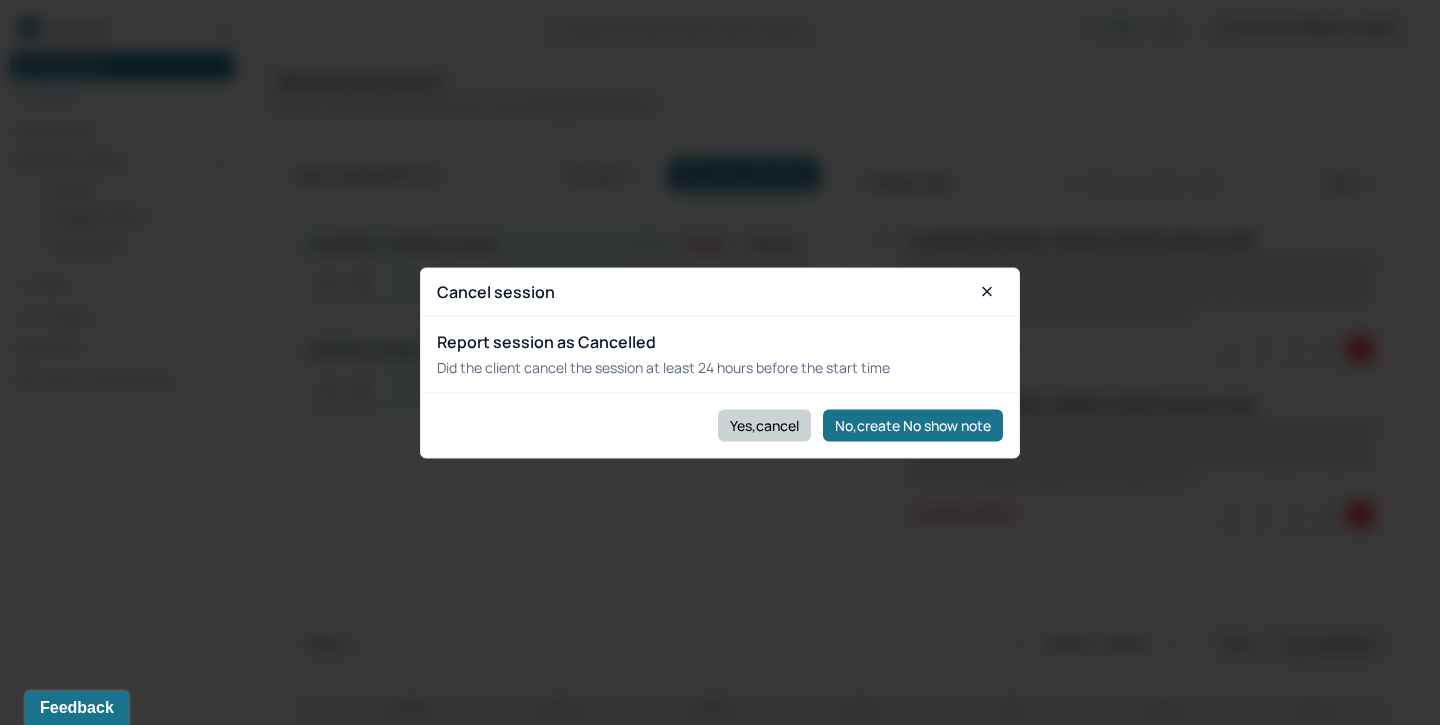 click on "Yes,cancel" at bounding box center (764, 425) 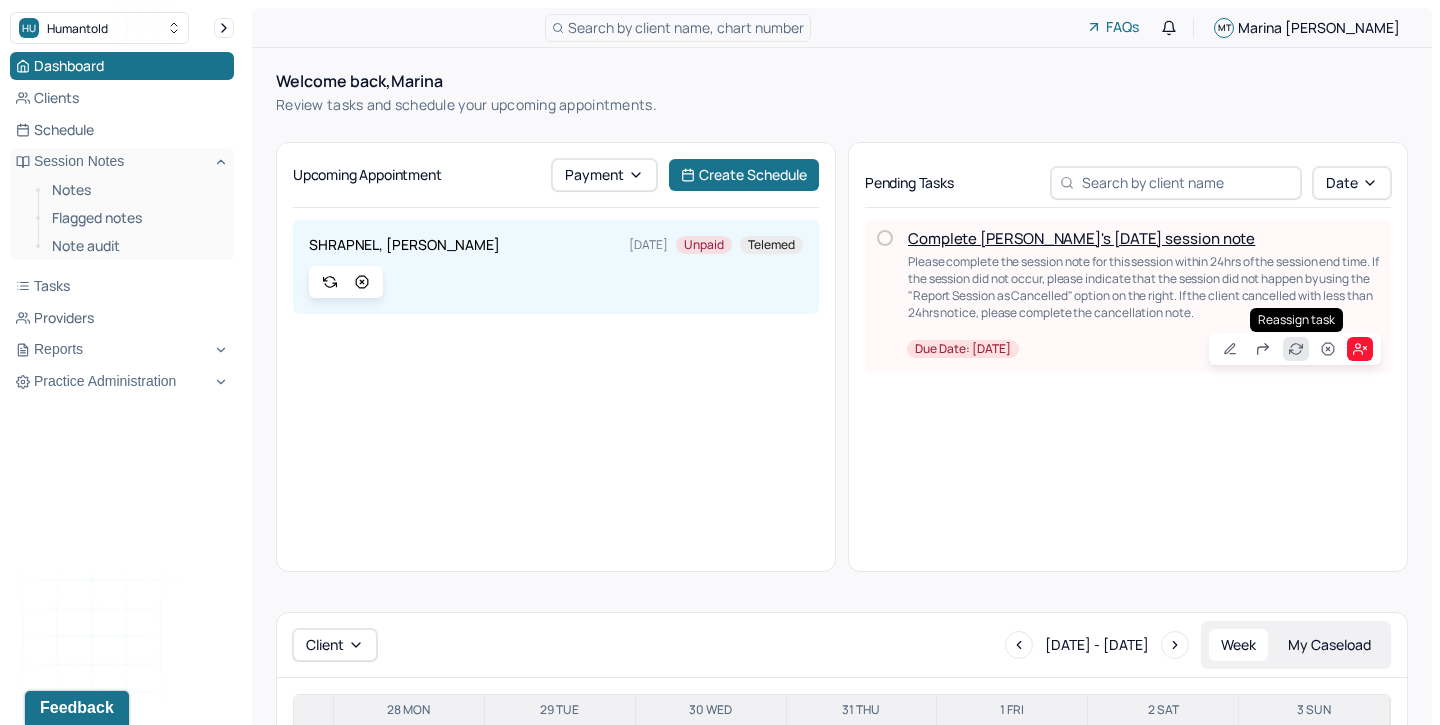 click 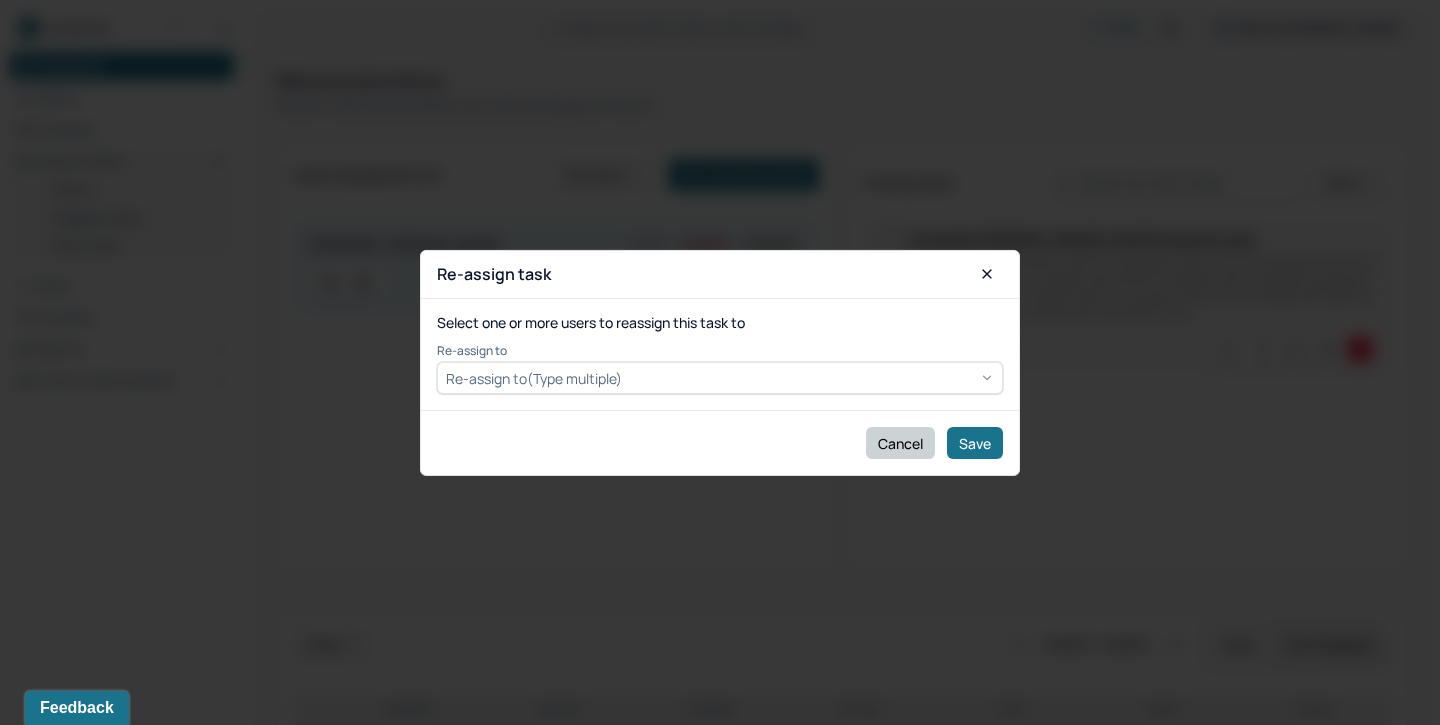 click on "Cancel" at bounding box center [900, 443] 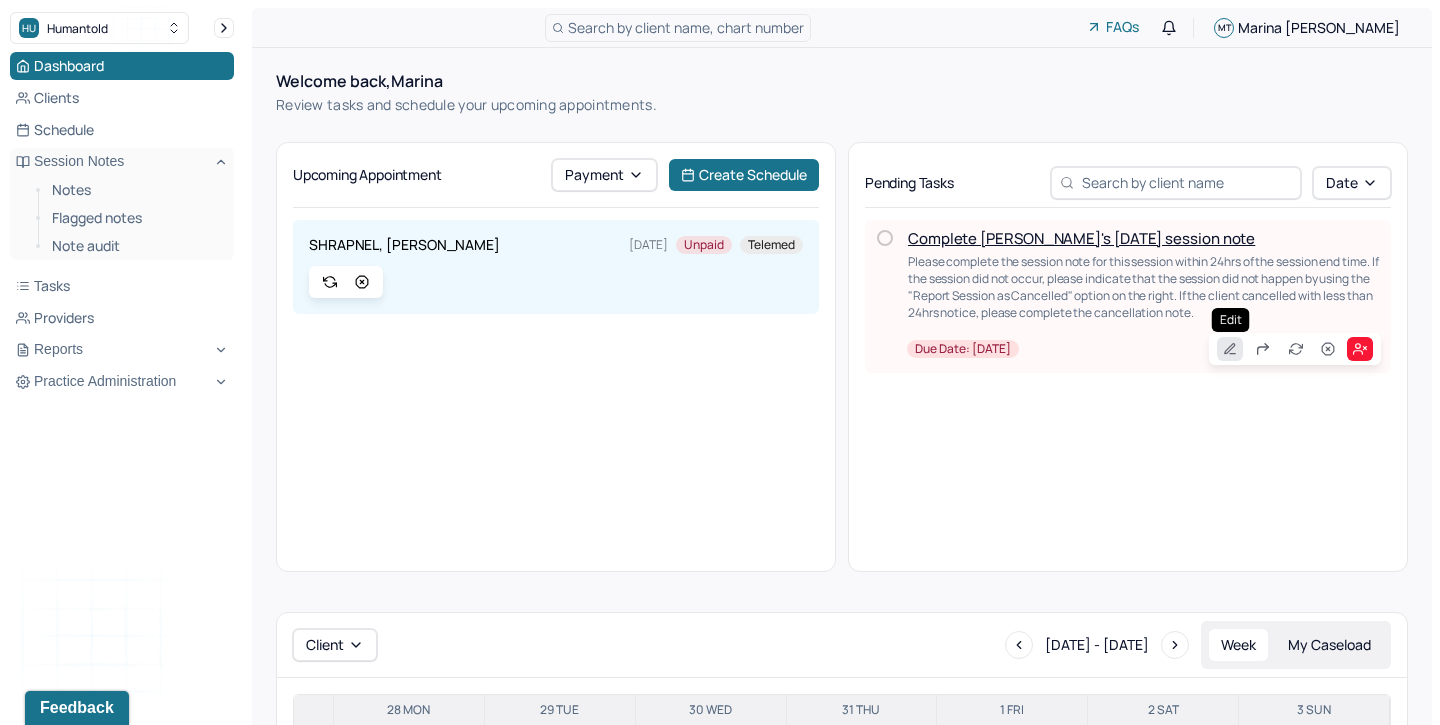 click 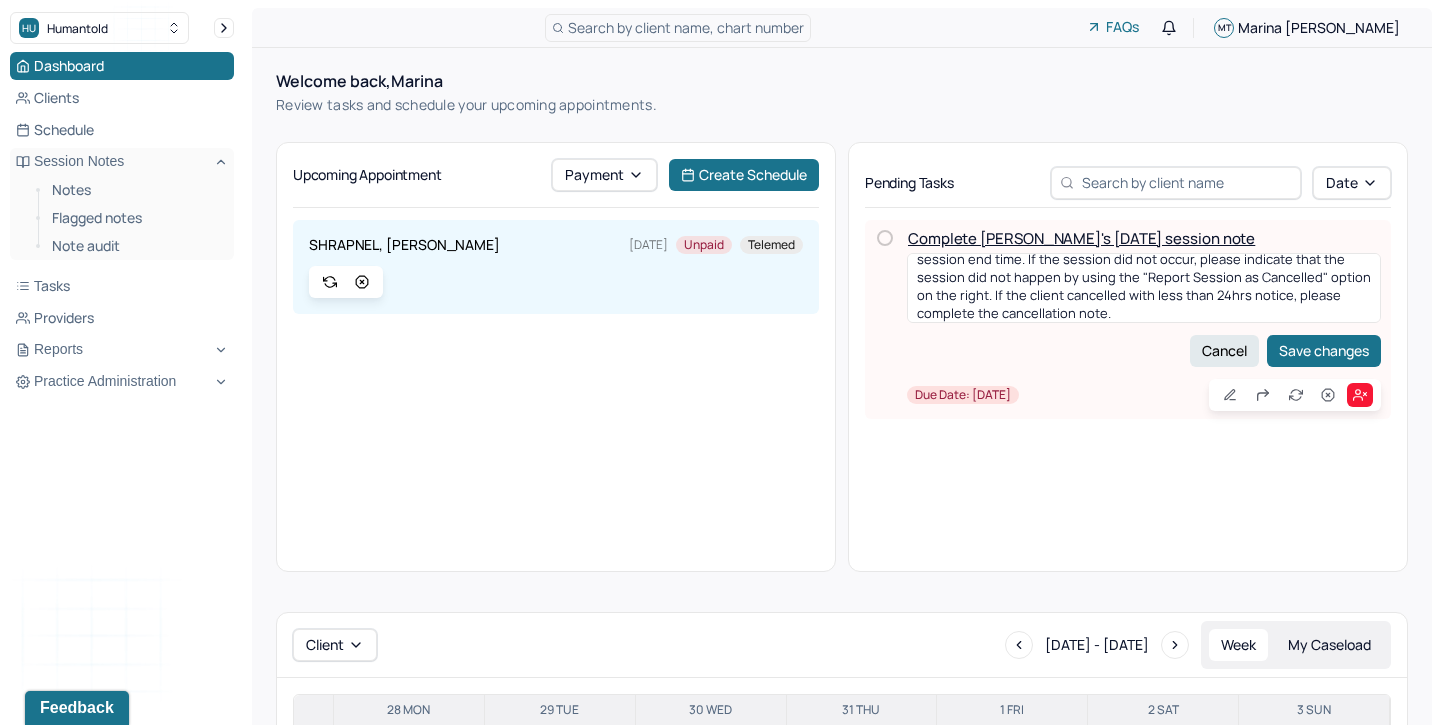 scroll, scrollTop: 0, scrollLeft: 0, axis: both 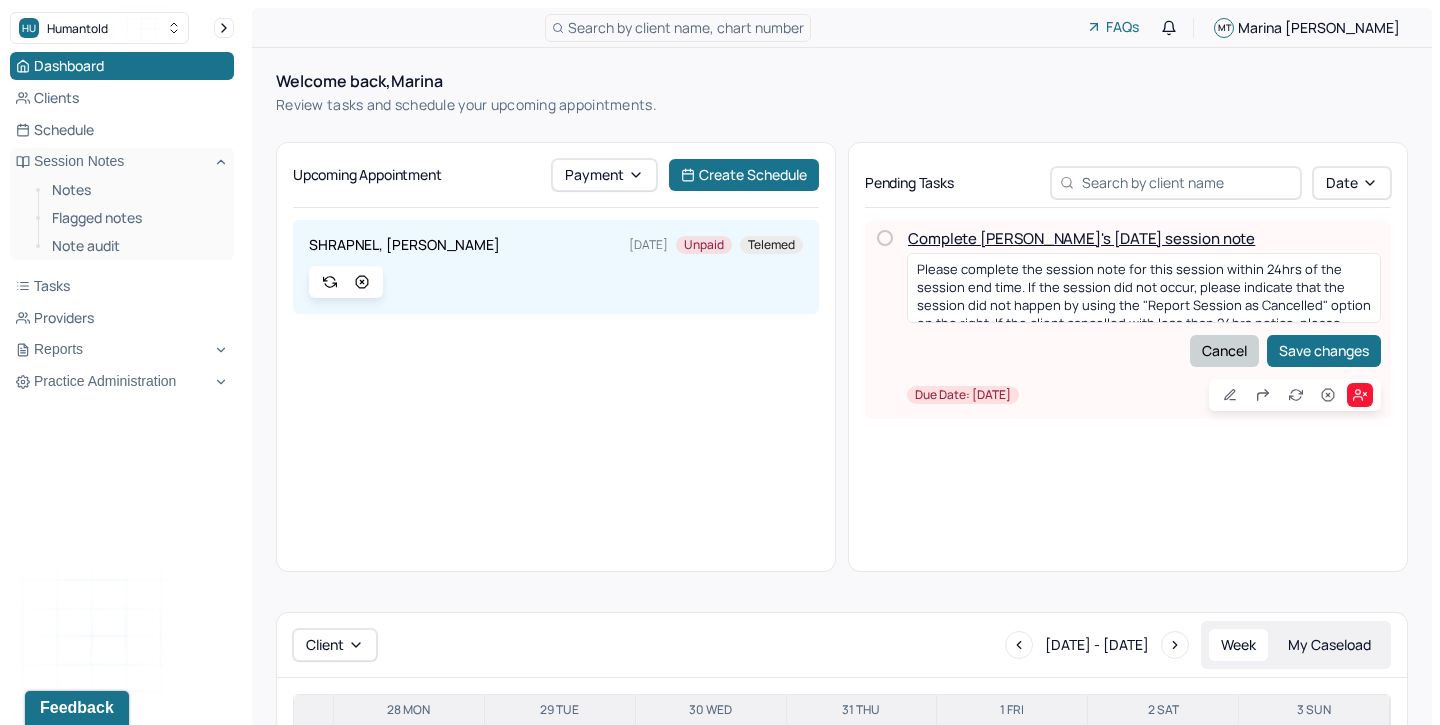 click on "Cancel" at bounding box center (1224, 351) 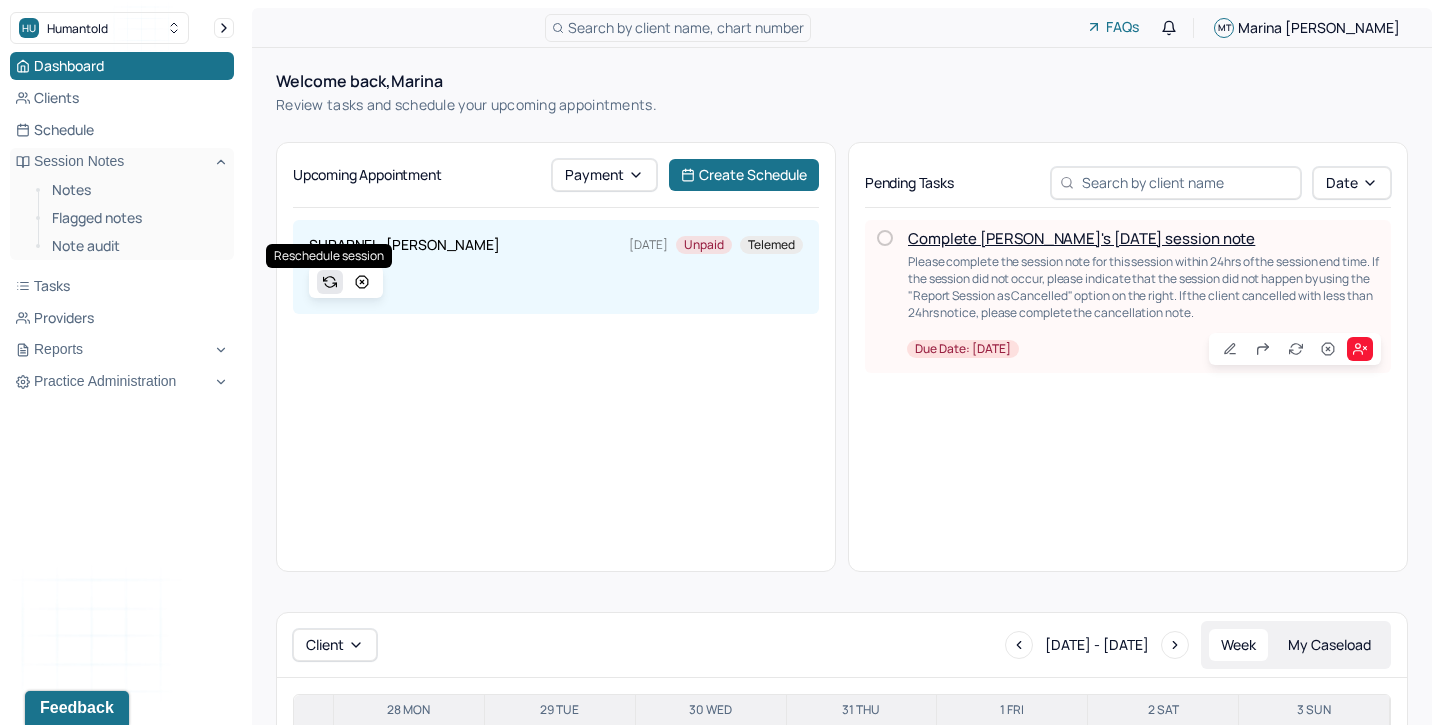 click 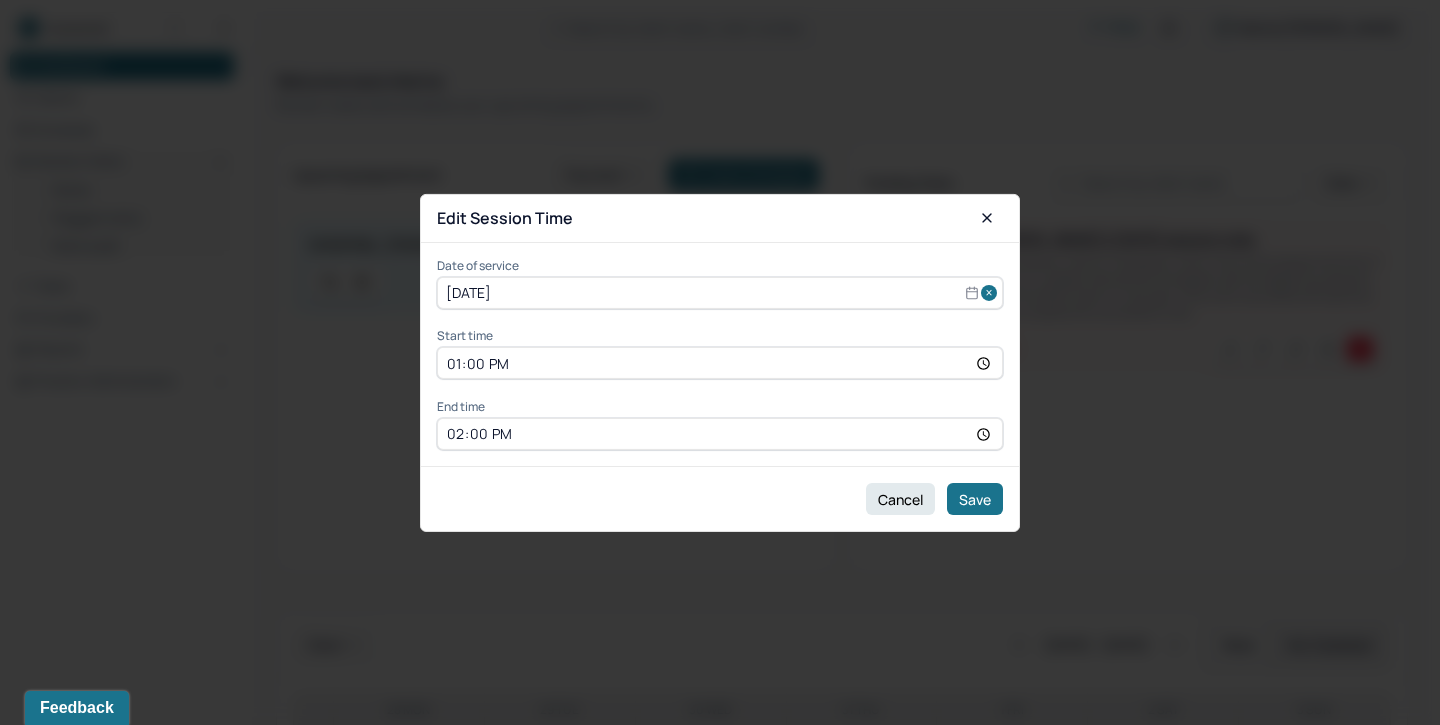 click on "[DATE]" at bounding box center [720, 293] 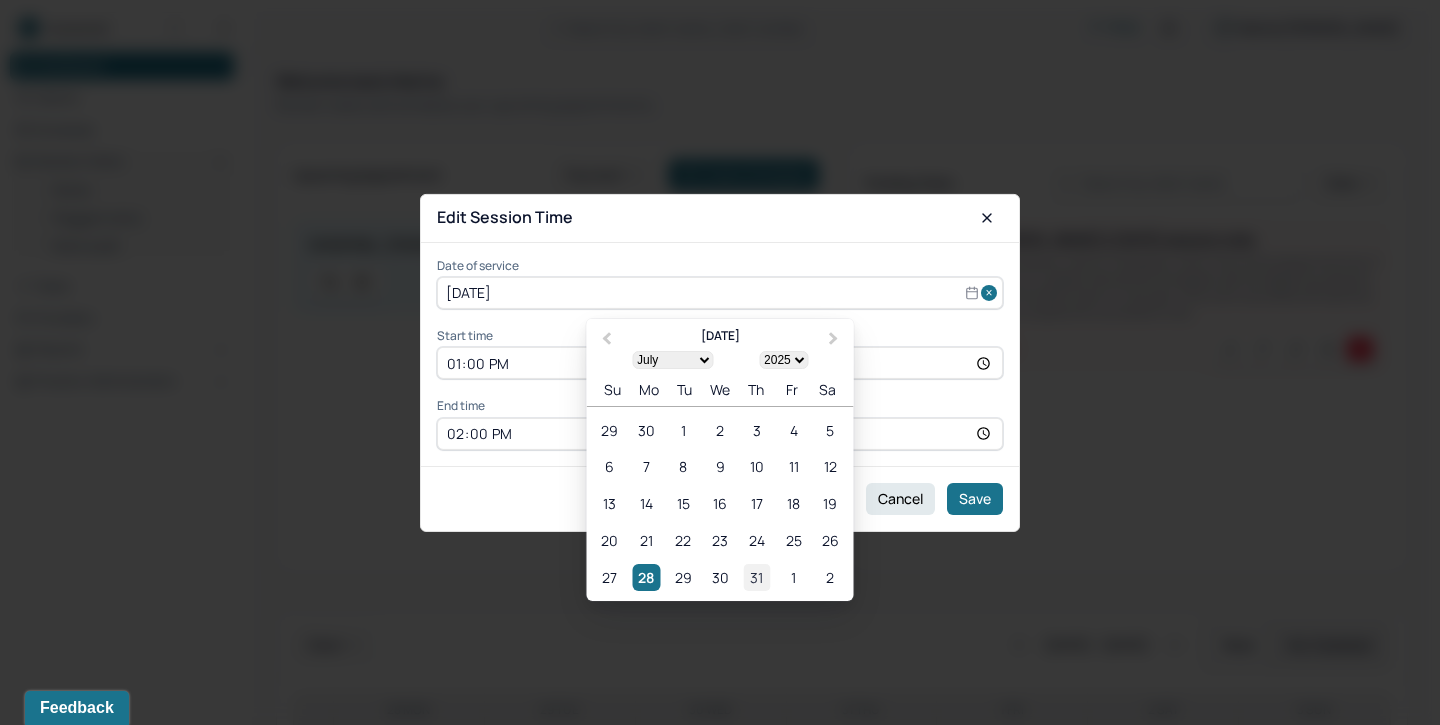 click on "31" at bounding box center (756, 577) 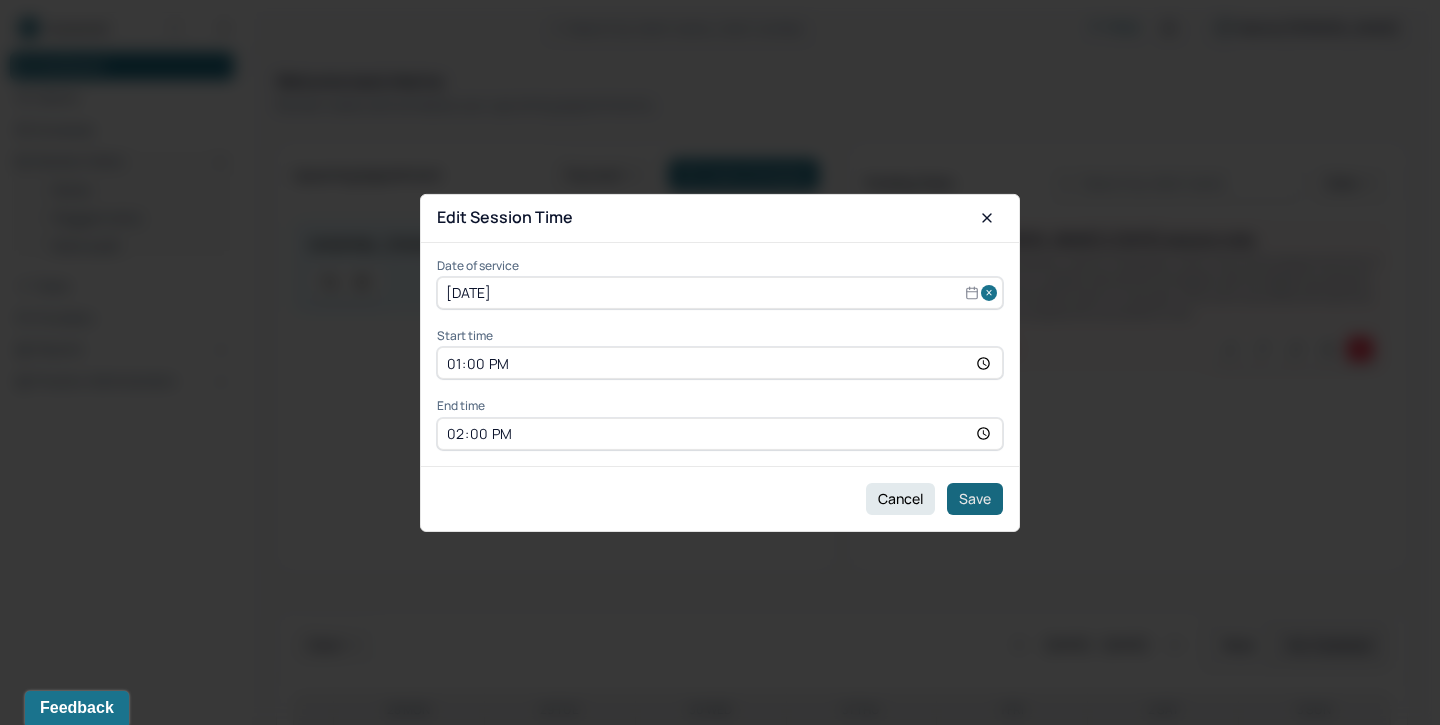 click on "Save" at bounding box center (975, 499) 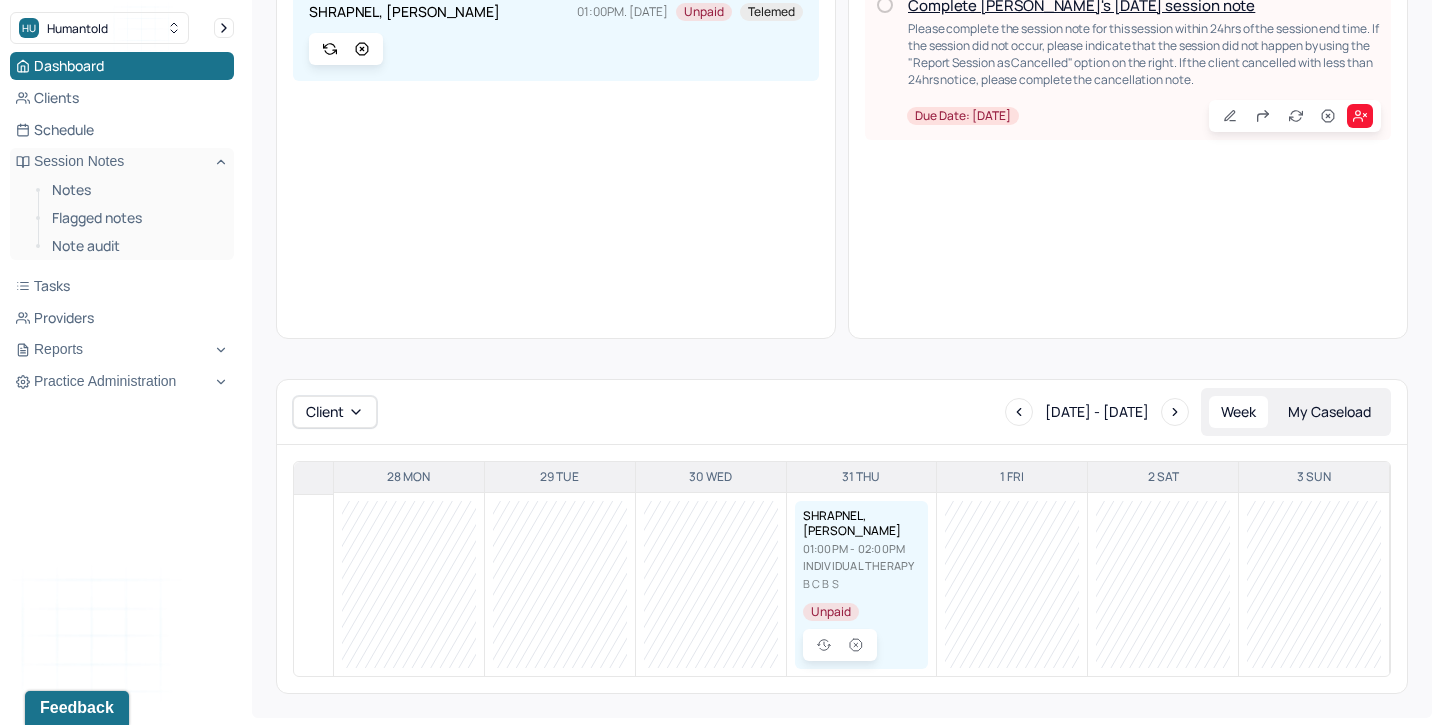 scroll, scrollTop: 0, scrollLeft: 0, axis: both 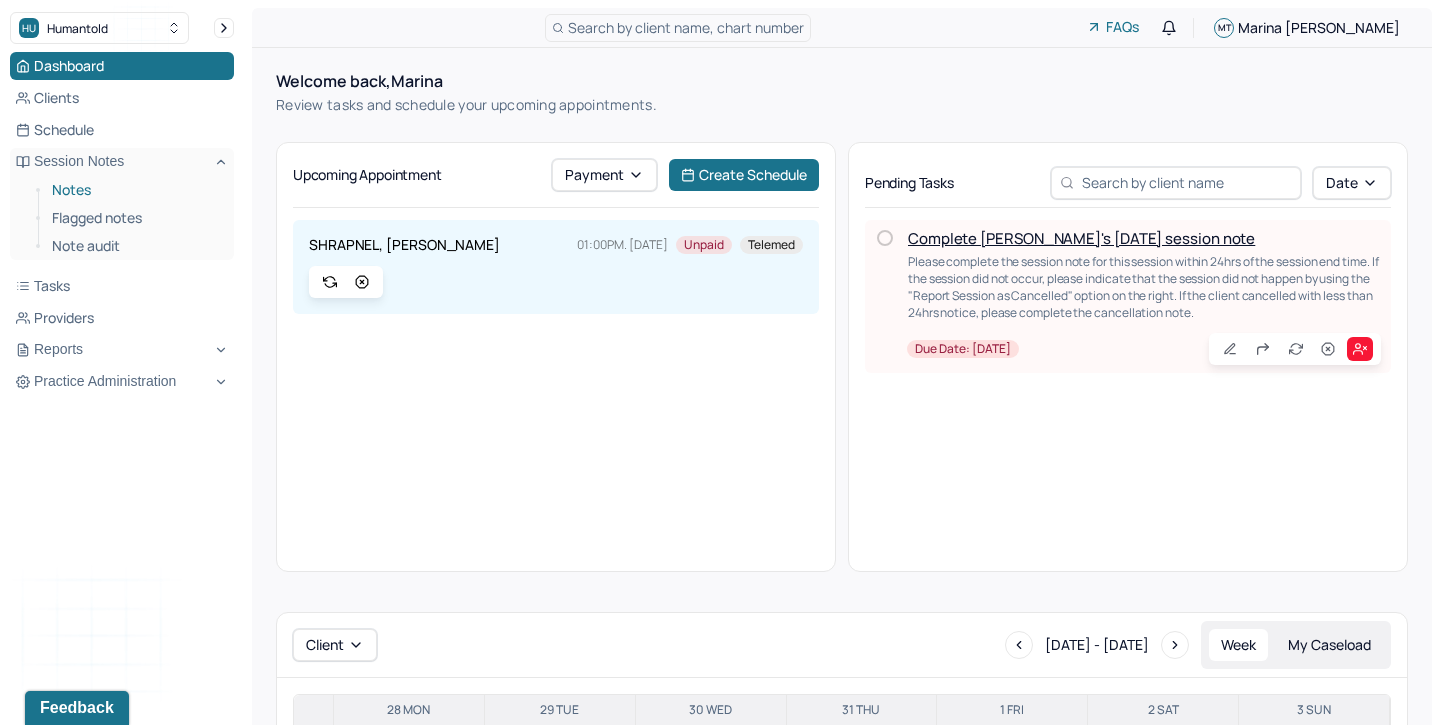 click on "Notes" at bounding box center [135, 190] 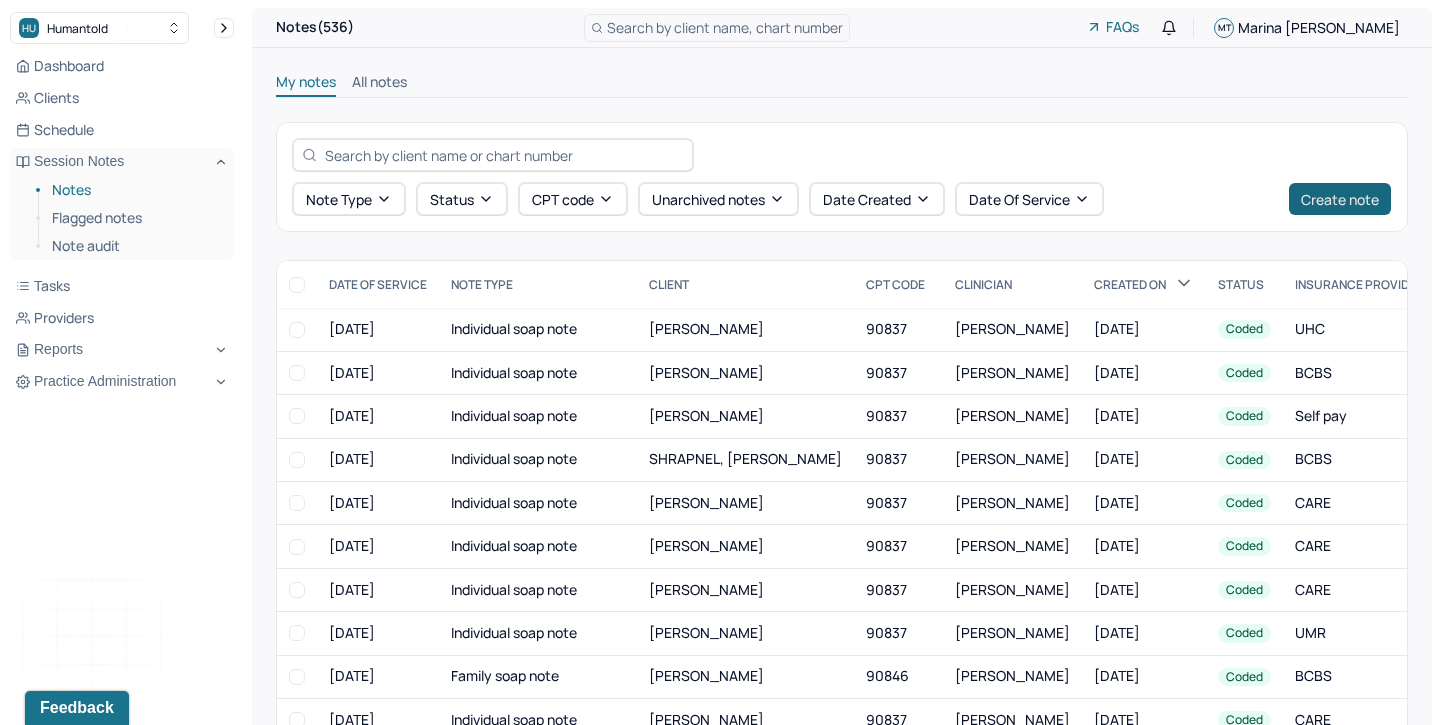 click on "Create note" at bounding box center [1340, 199] 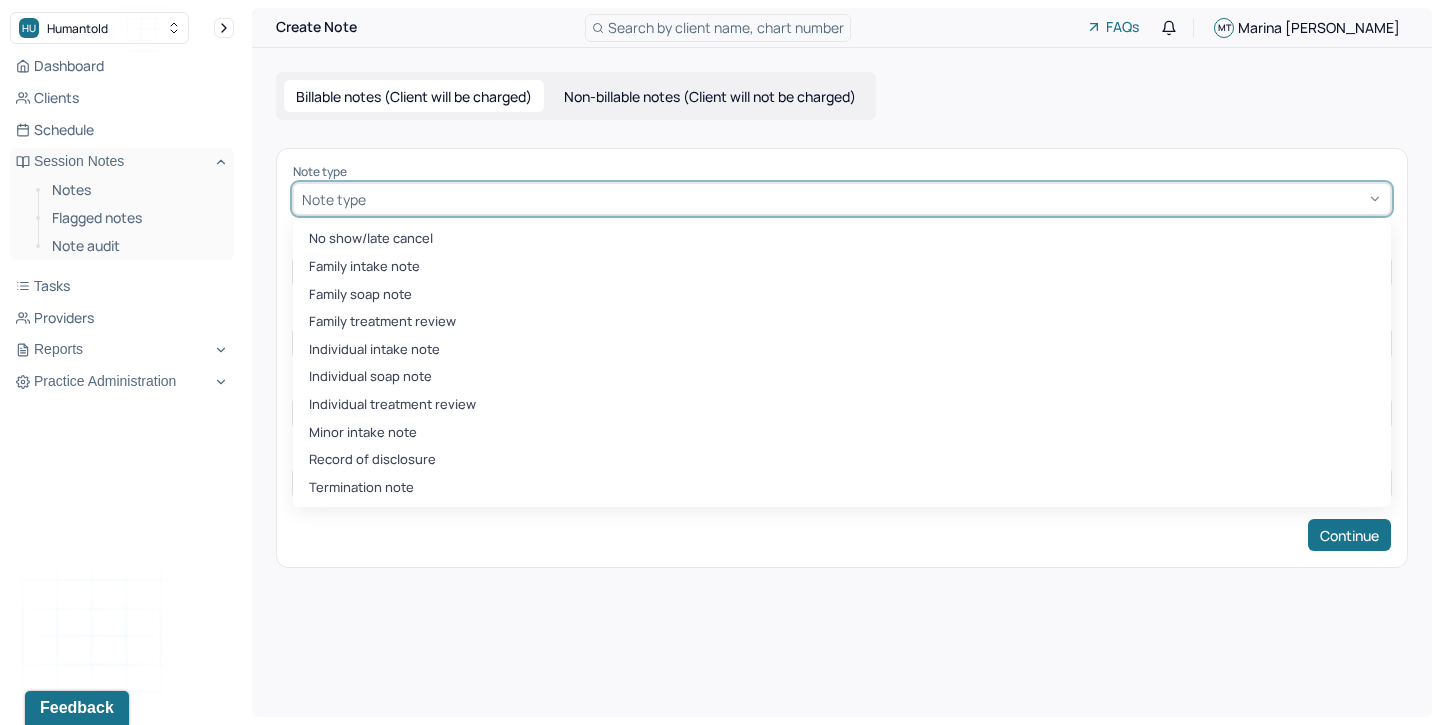 click at bounding box center (876, 199) 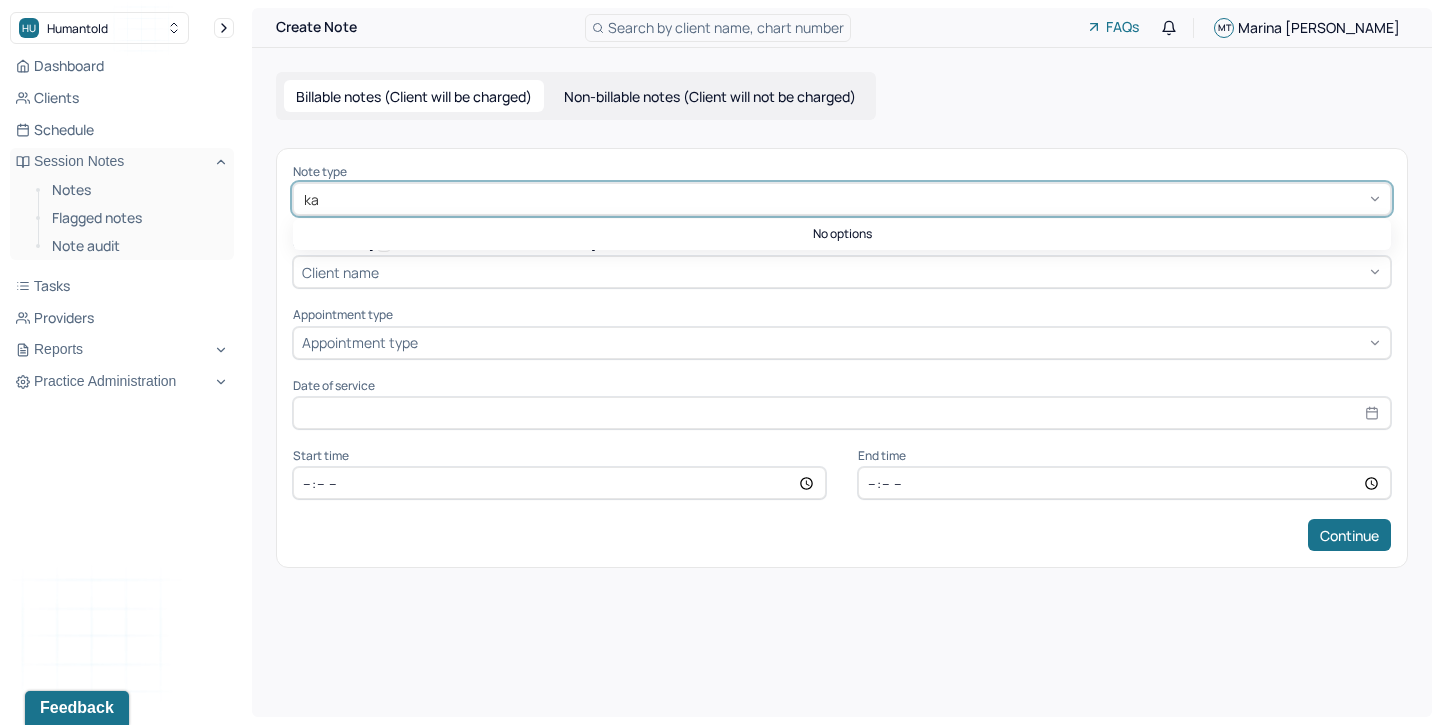 type on "k" 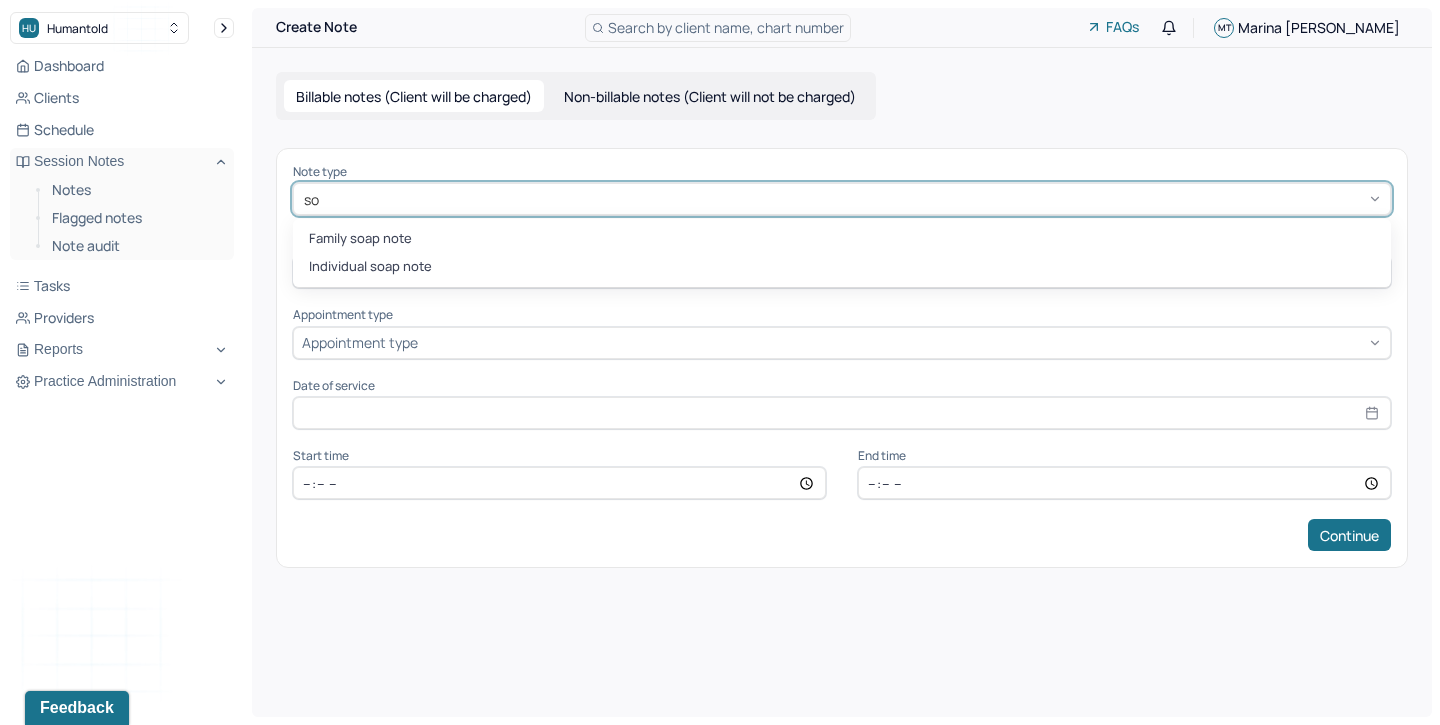 type on "soa" 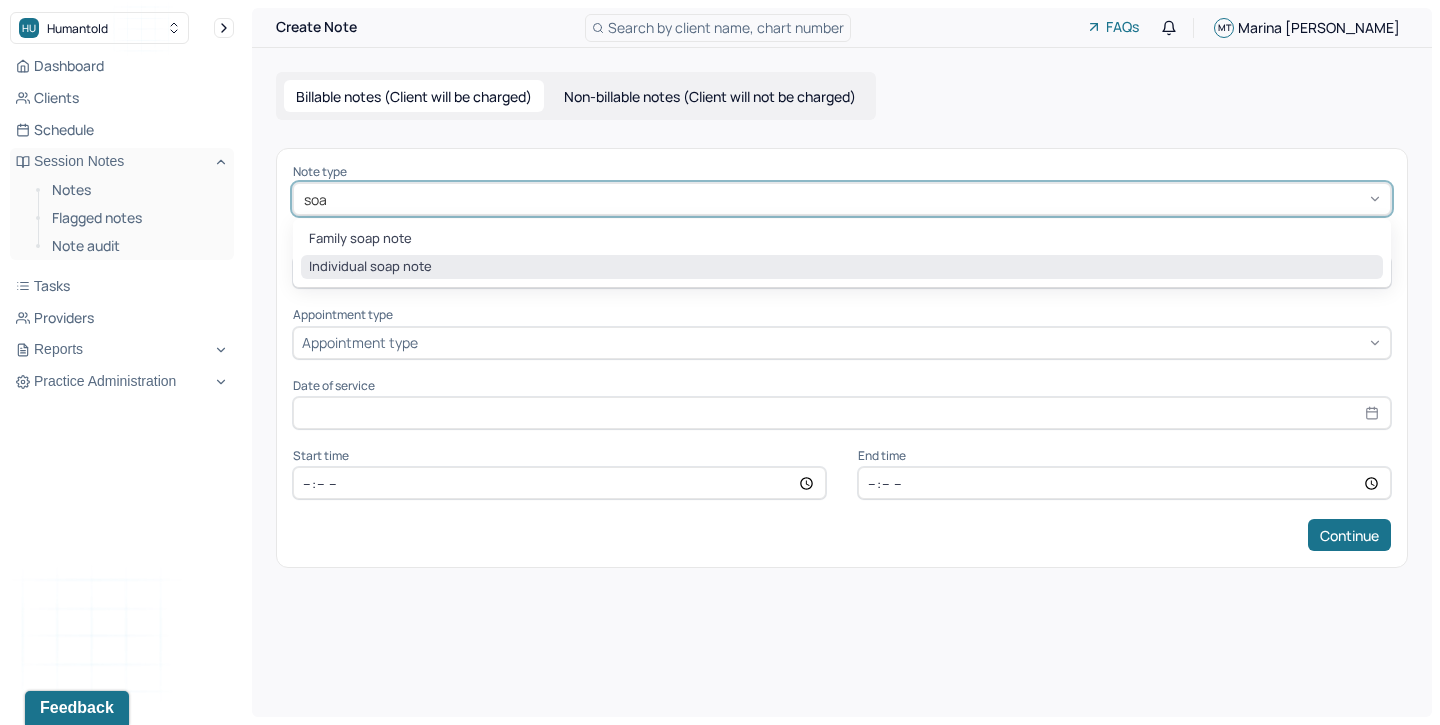 click on "Individual soap note" at bounding box center (842, 267) 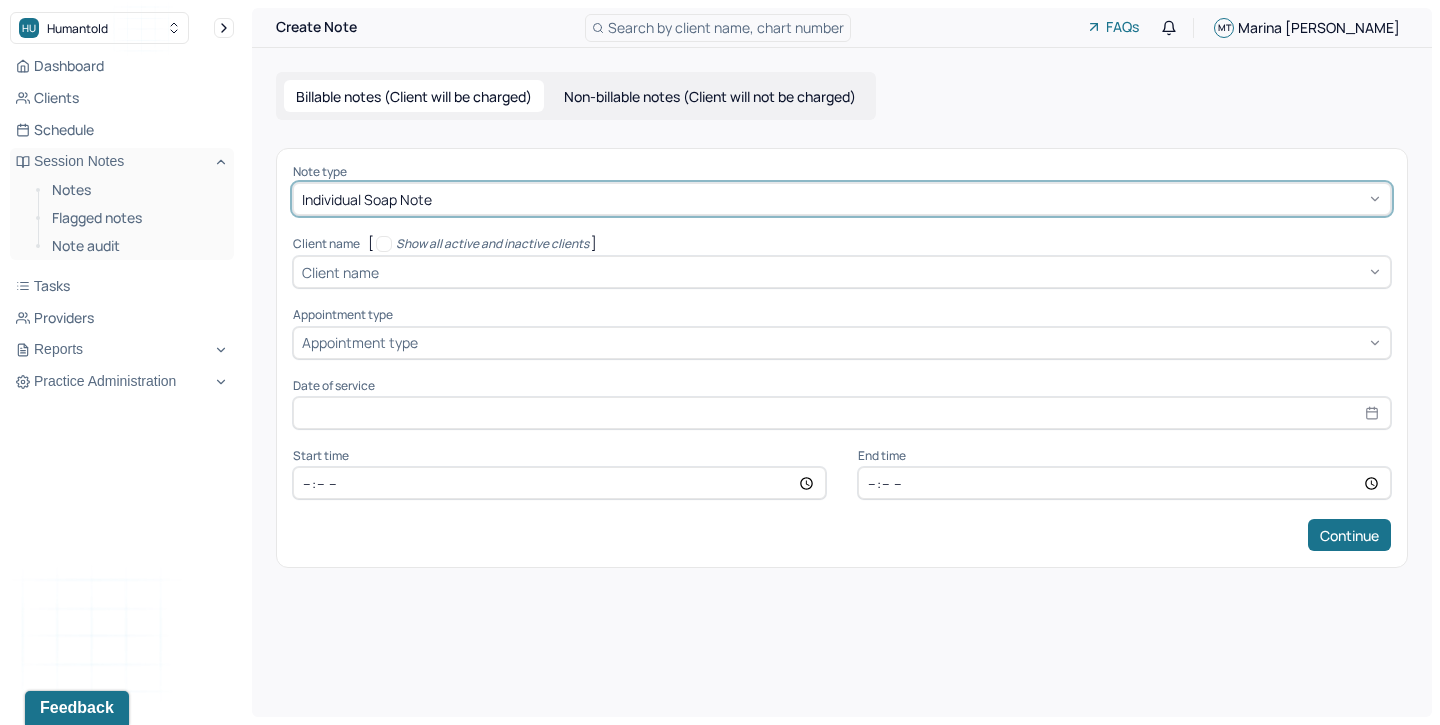 click on "Client name" at bounding box center [842, 272] 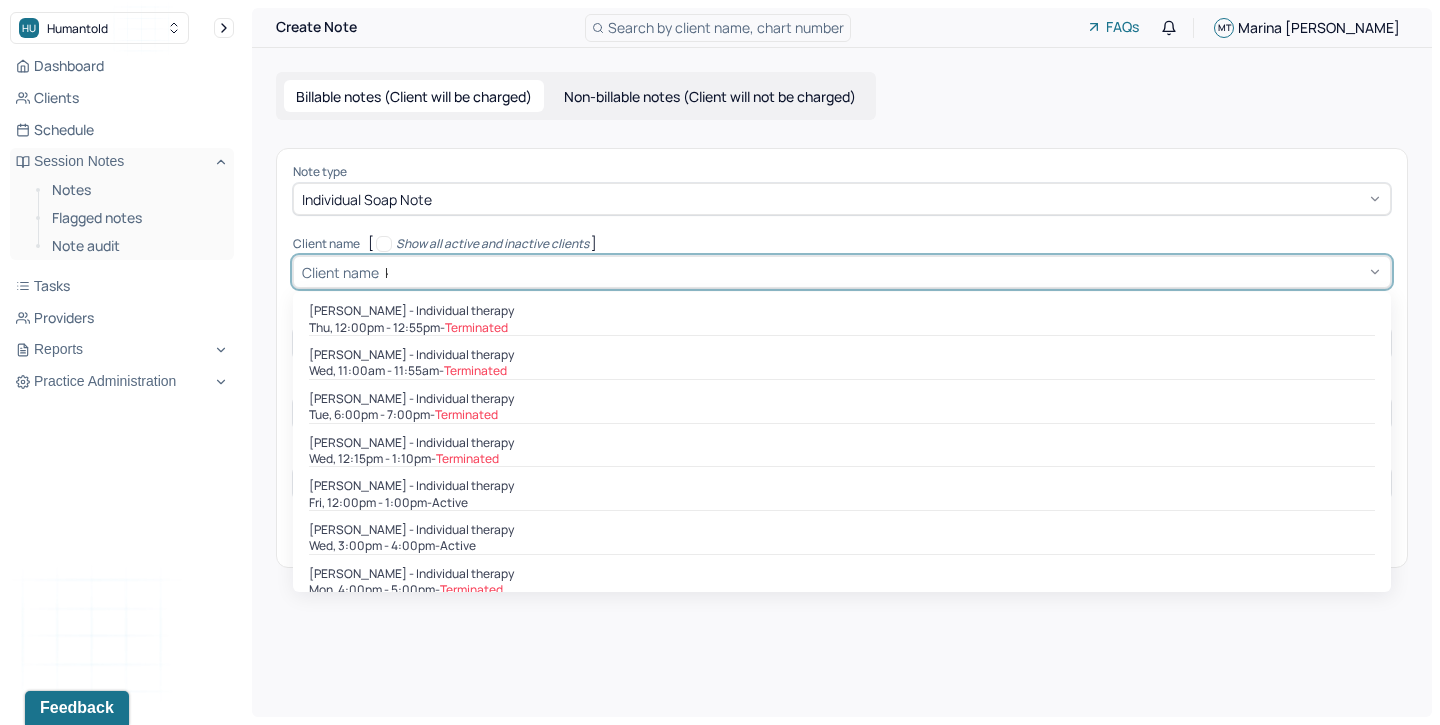 type on "kad" 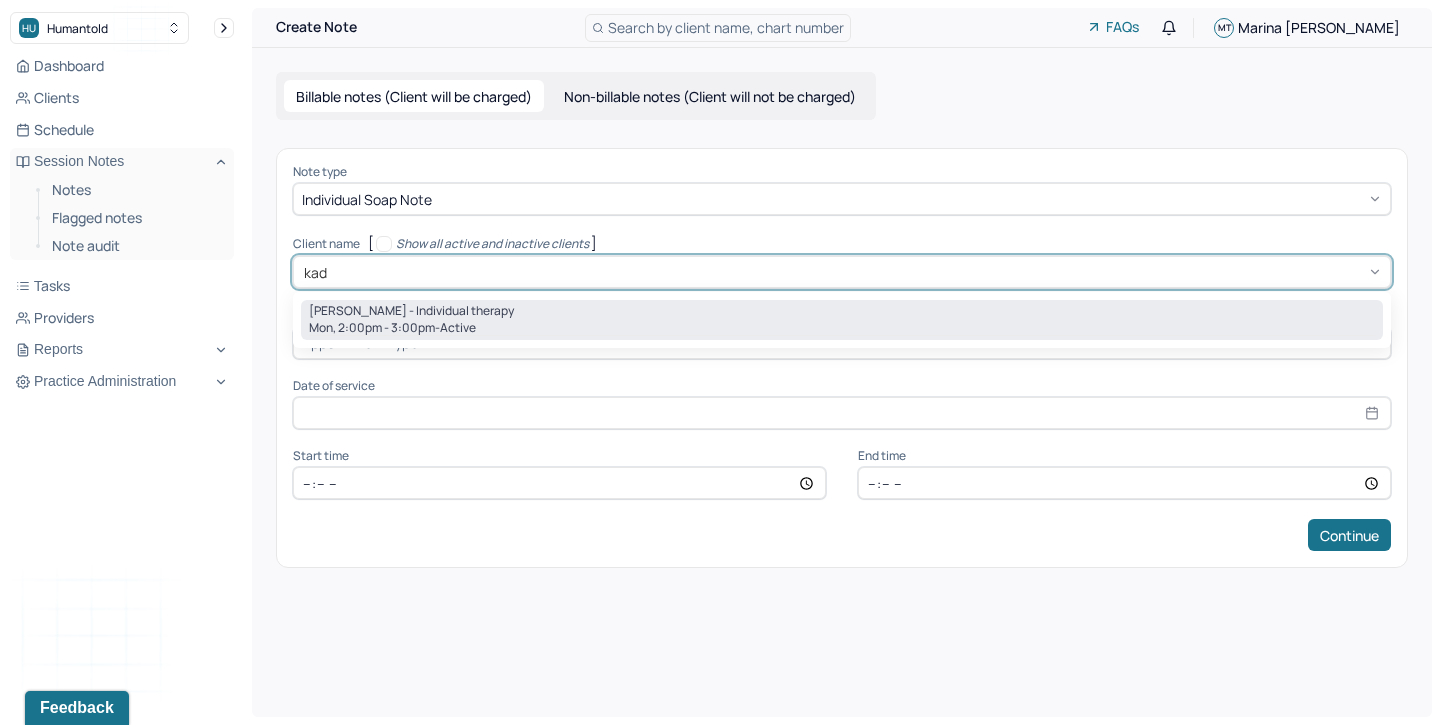 click on "[PERSON_NAME] - Individual therapy" at bounding box center (411, 311) 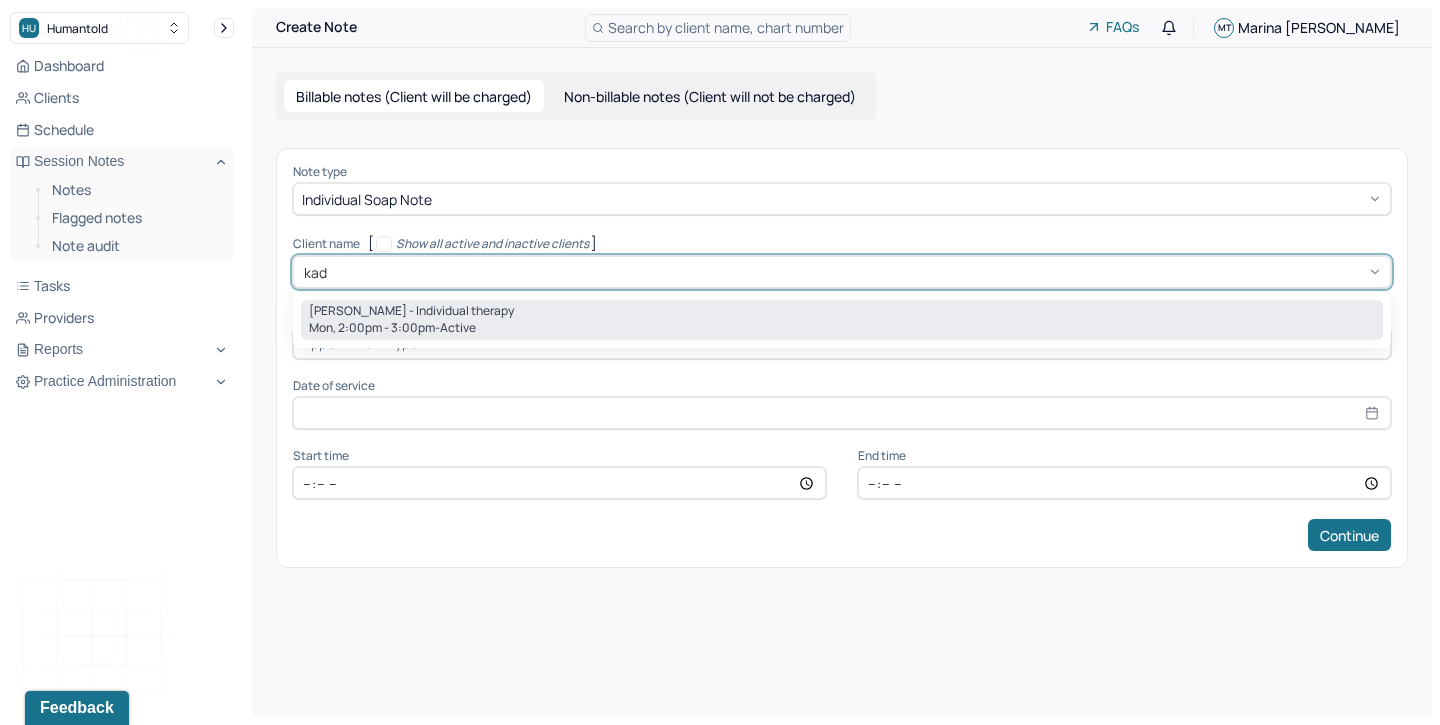 type 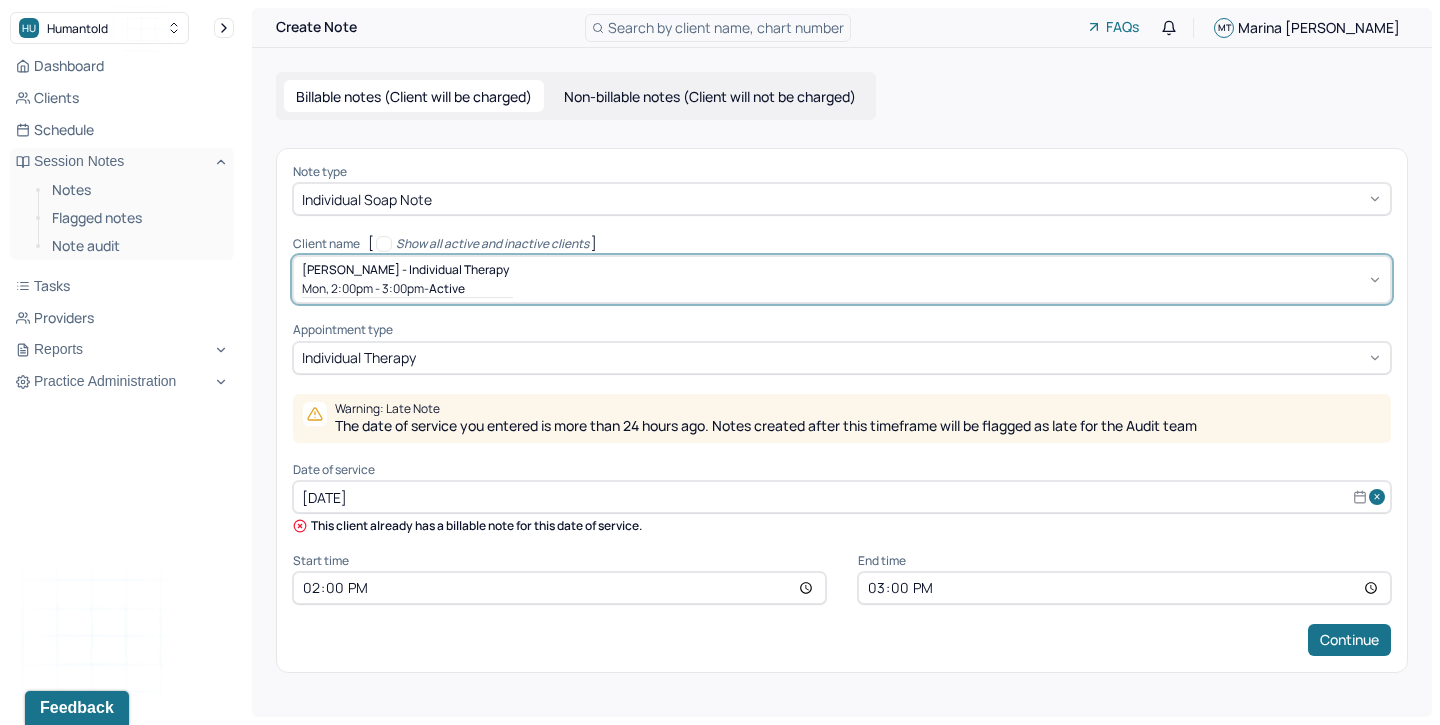 select on "5" 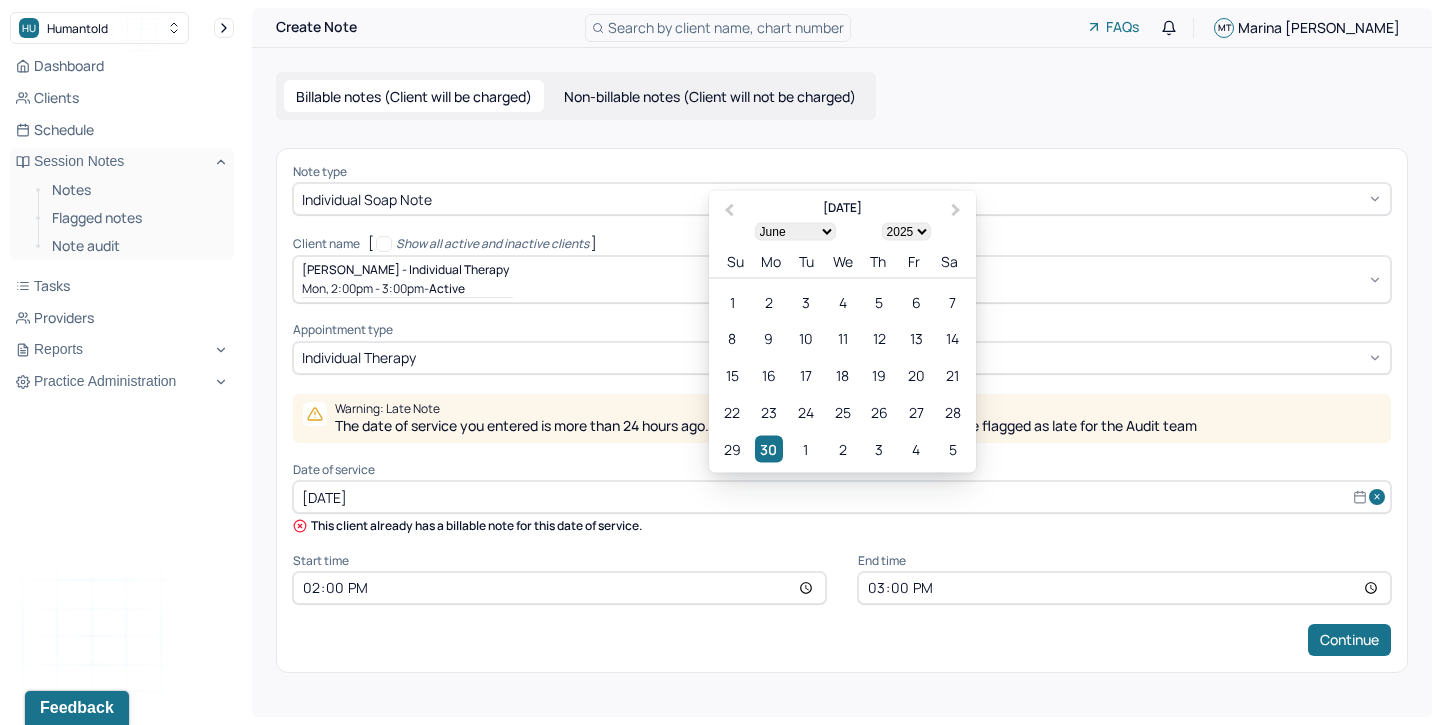 click on "[DATE]" at bounding box center (842, 497) 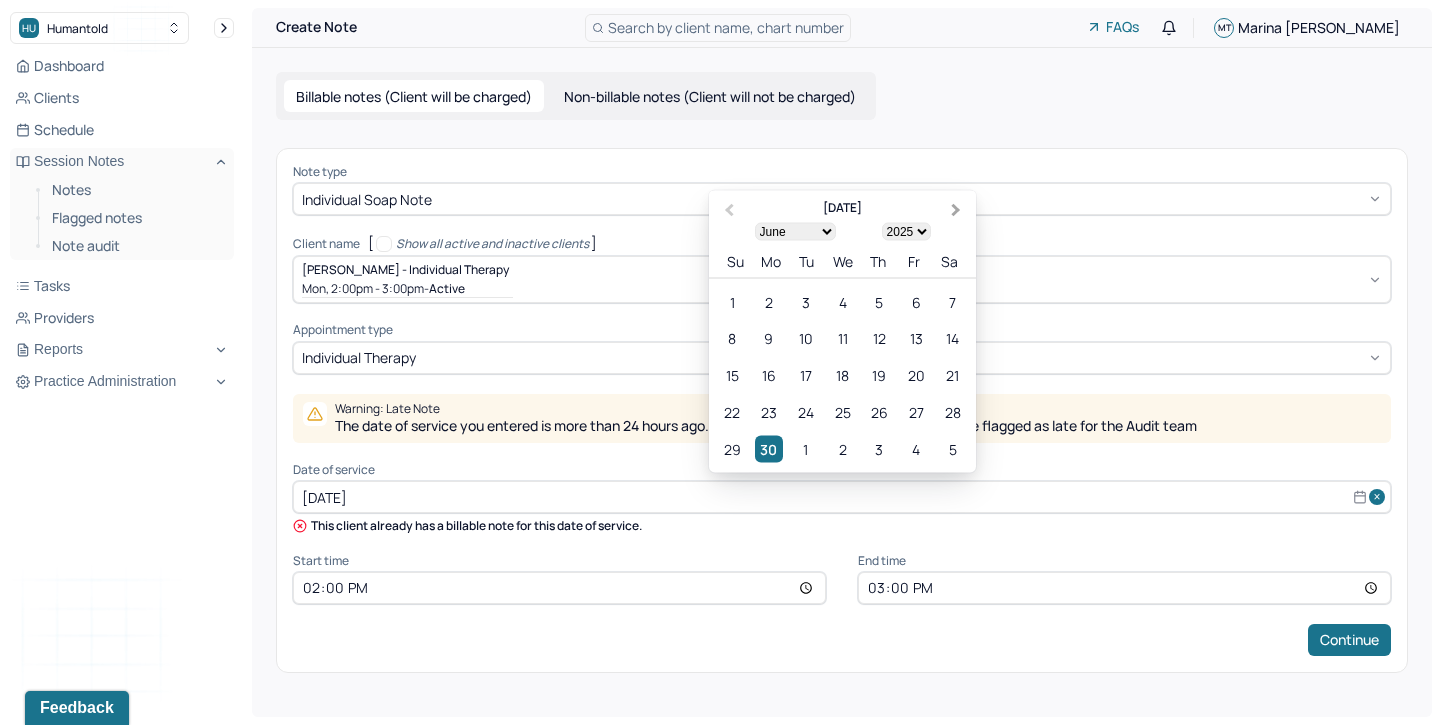 click on "Next Month" at bounding box center [958, 212] 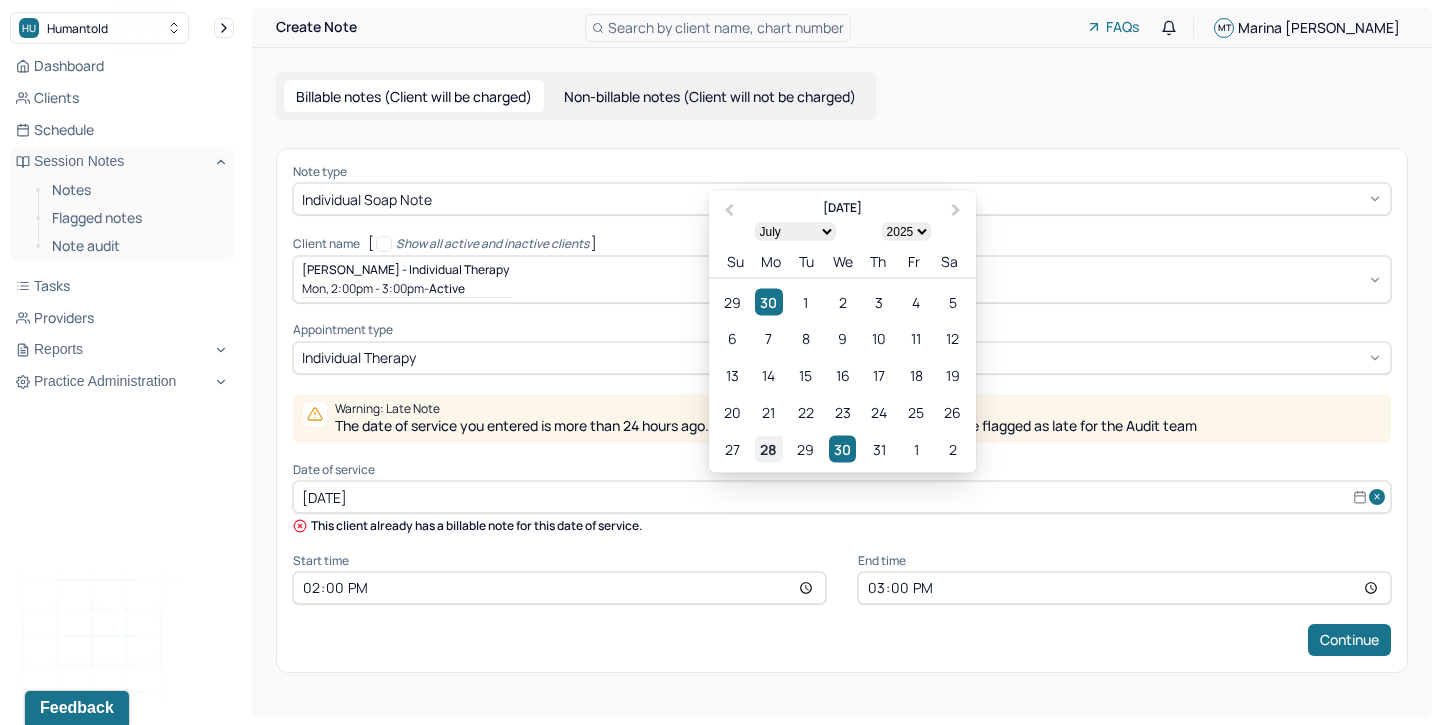 click on "28" at bounding box center [768, 449] 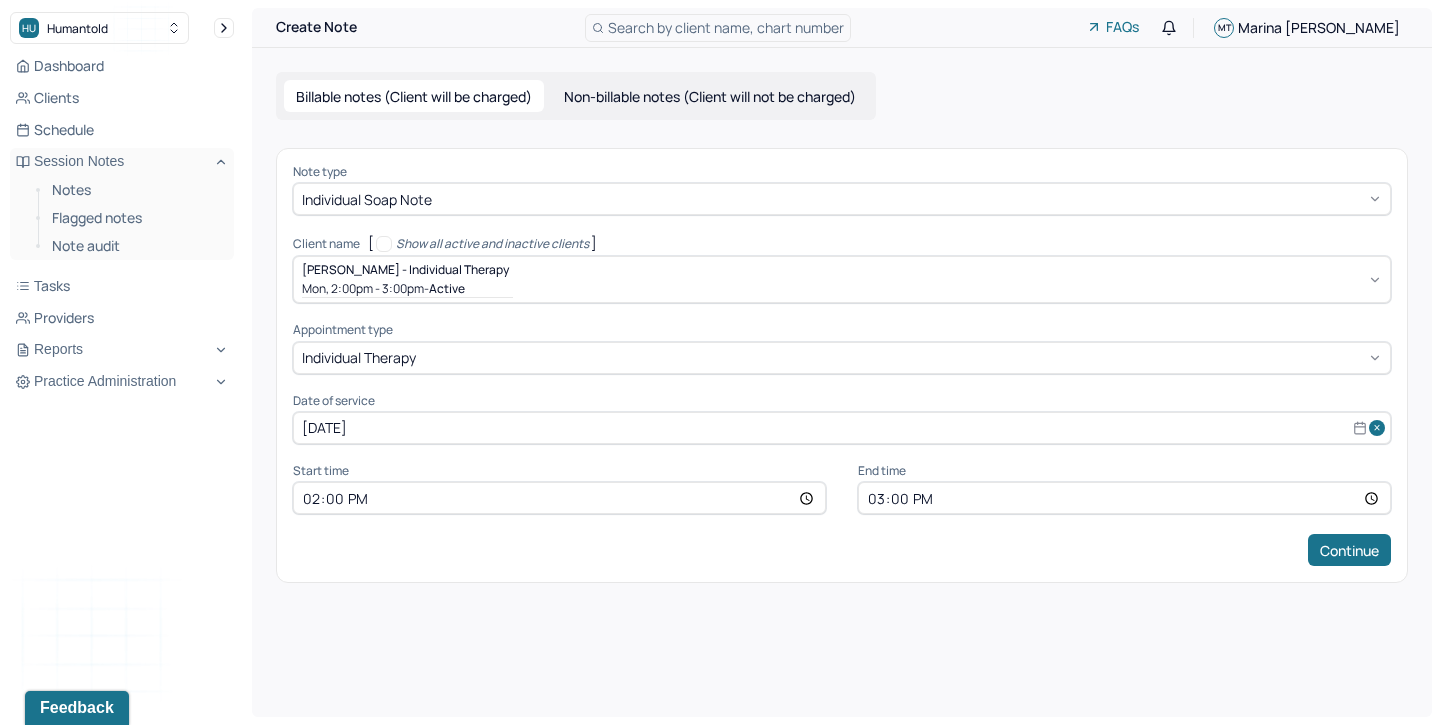click on "14:00" at bounding box center (559, 498) 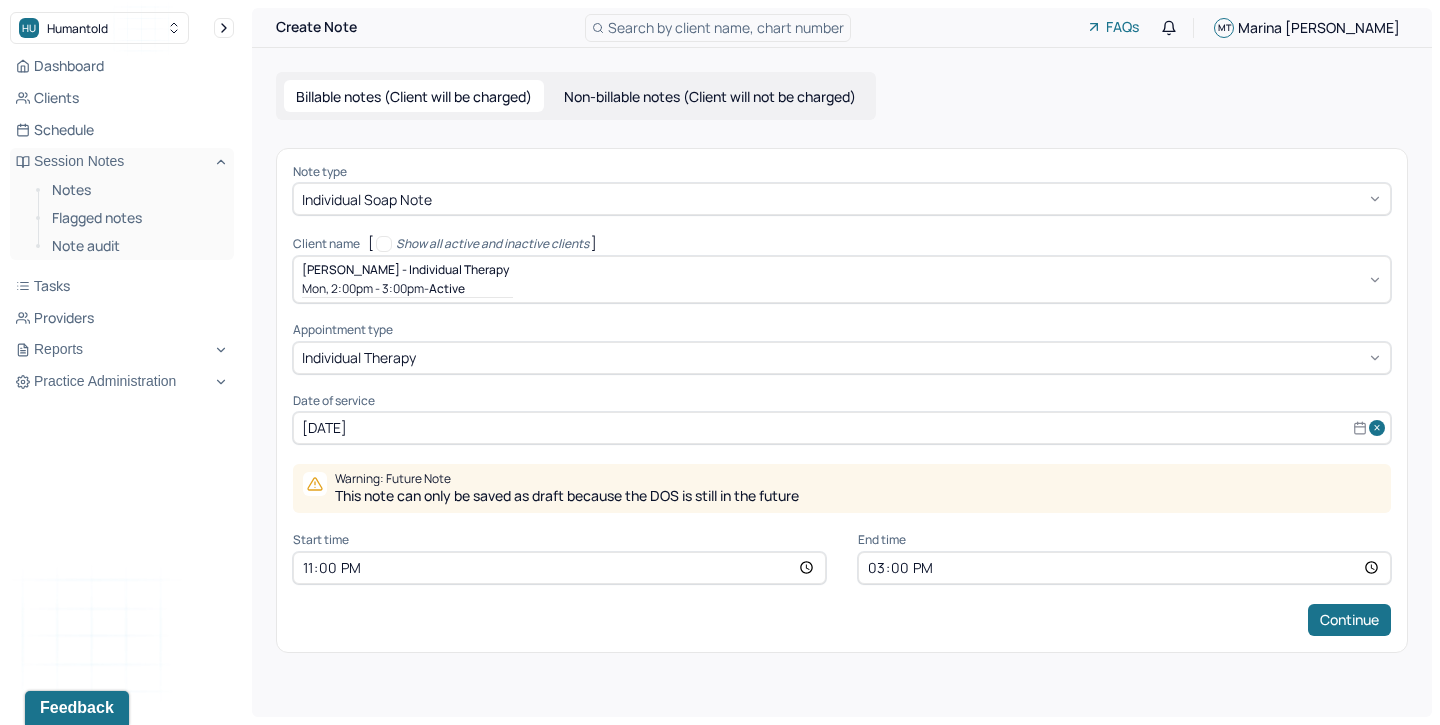 type on "11:00" 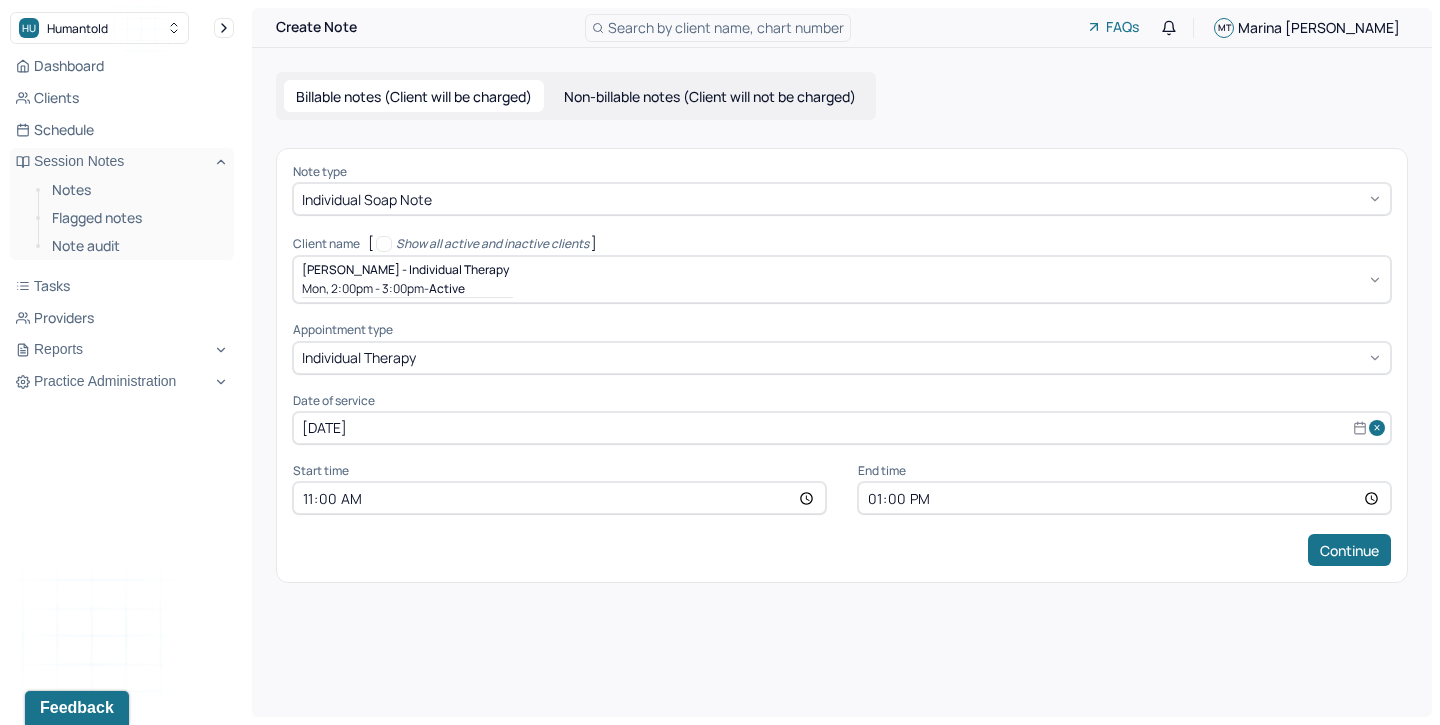 type on "12:00" 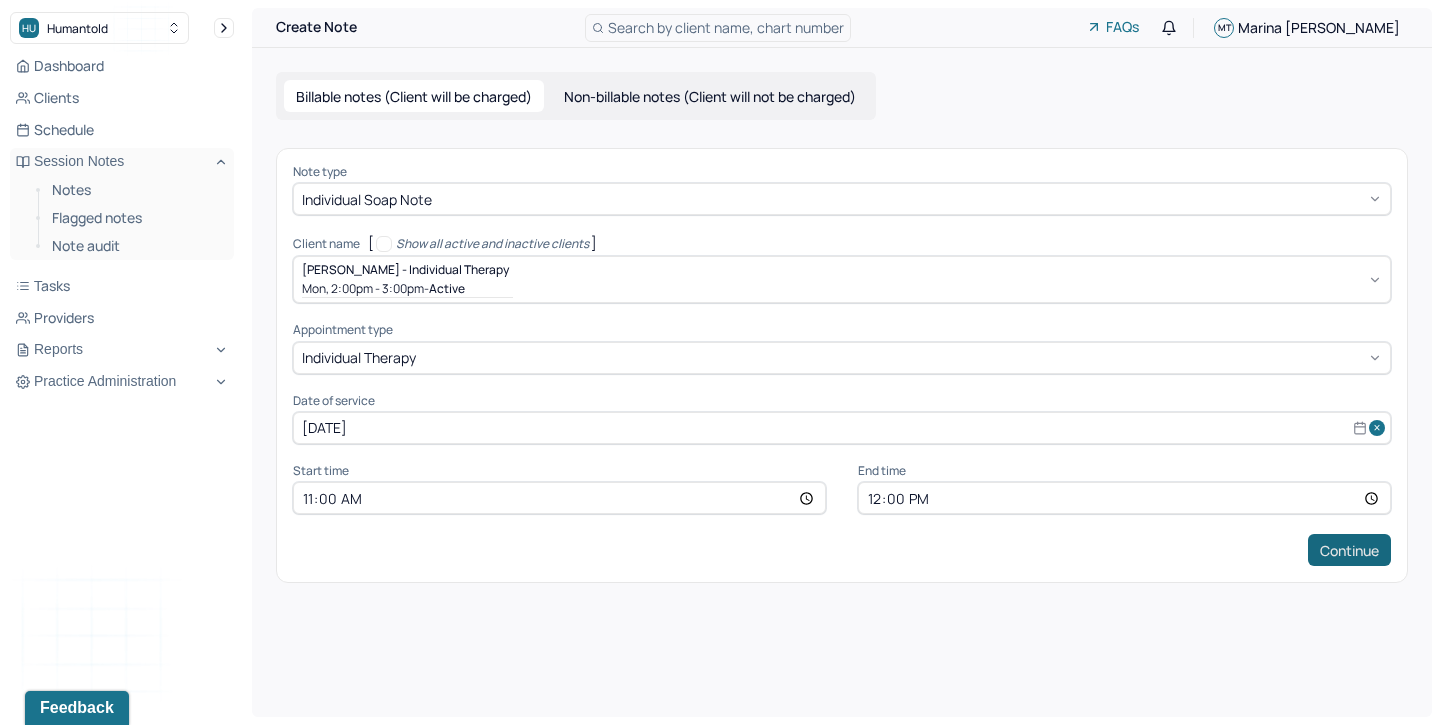 click on "Continue" at bounding box center (1349, 550) 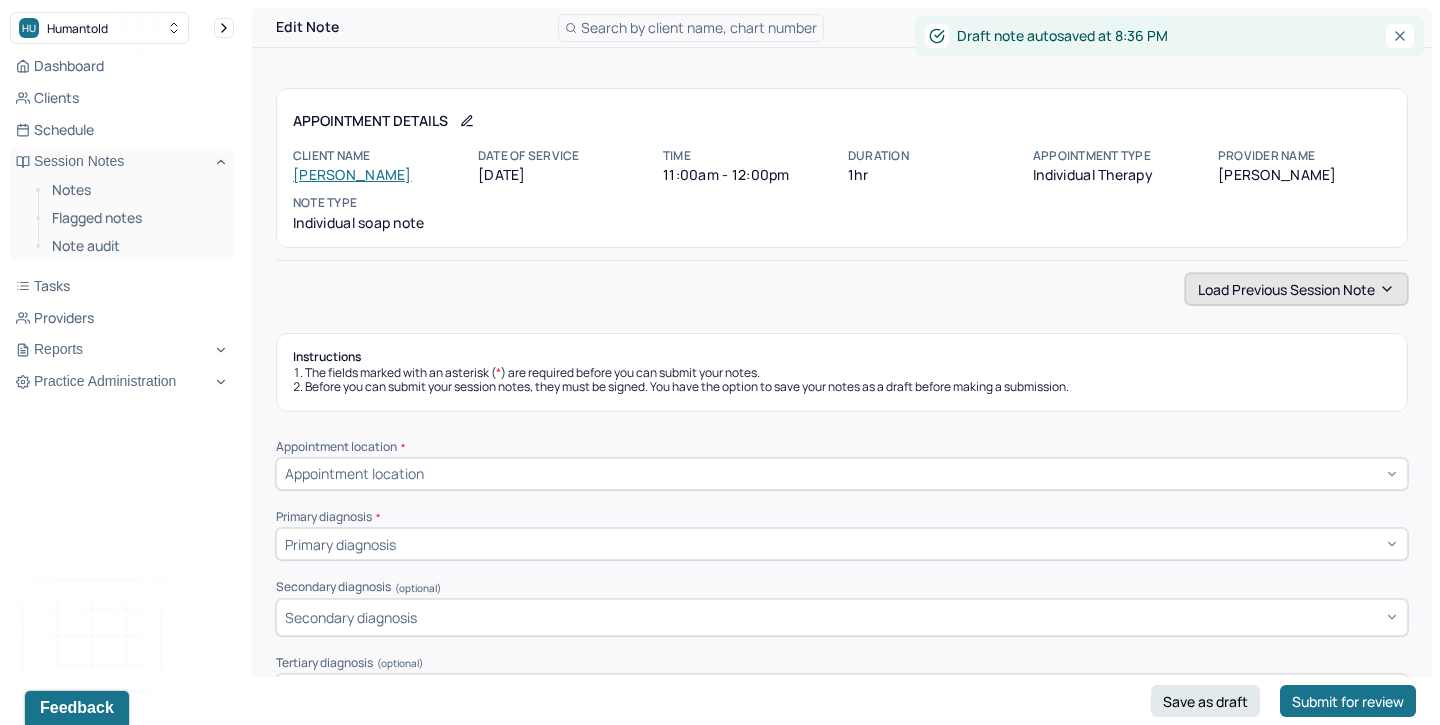 click on "Load previous session note" at bounding box center (1296, 289) 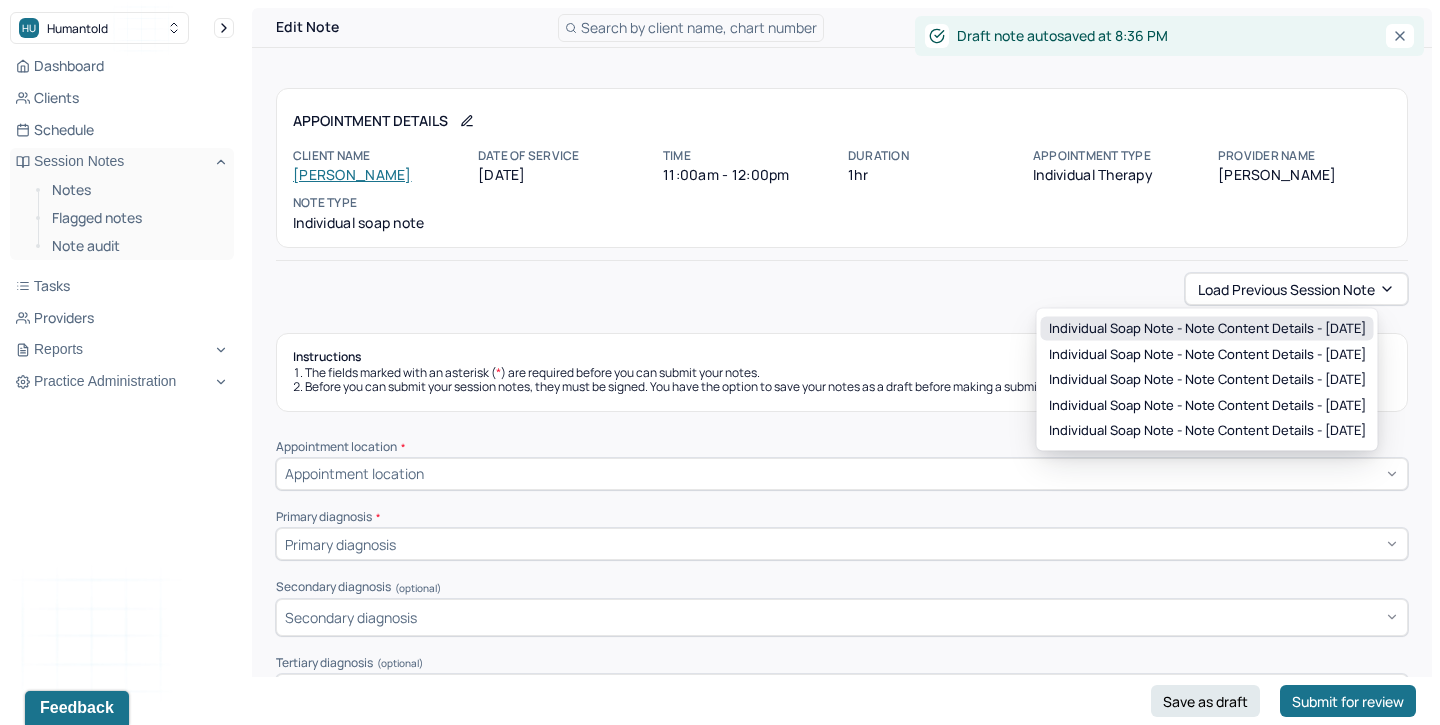 click on "Individual soap note   - Note content Details -   [DATE]" at bounding box center (1207, 329) 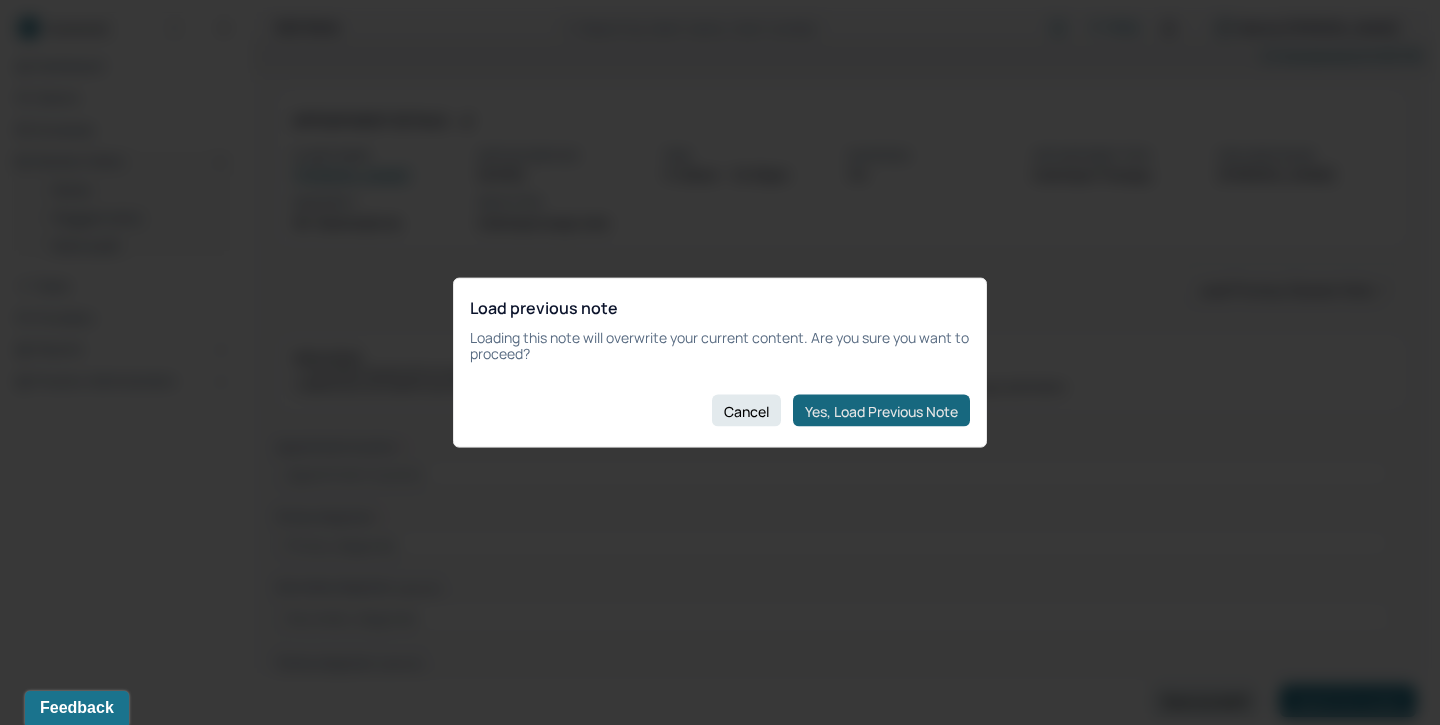 click on "Yes, Load Previous Note" at bounding box center (881, 411) 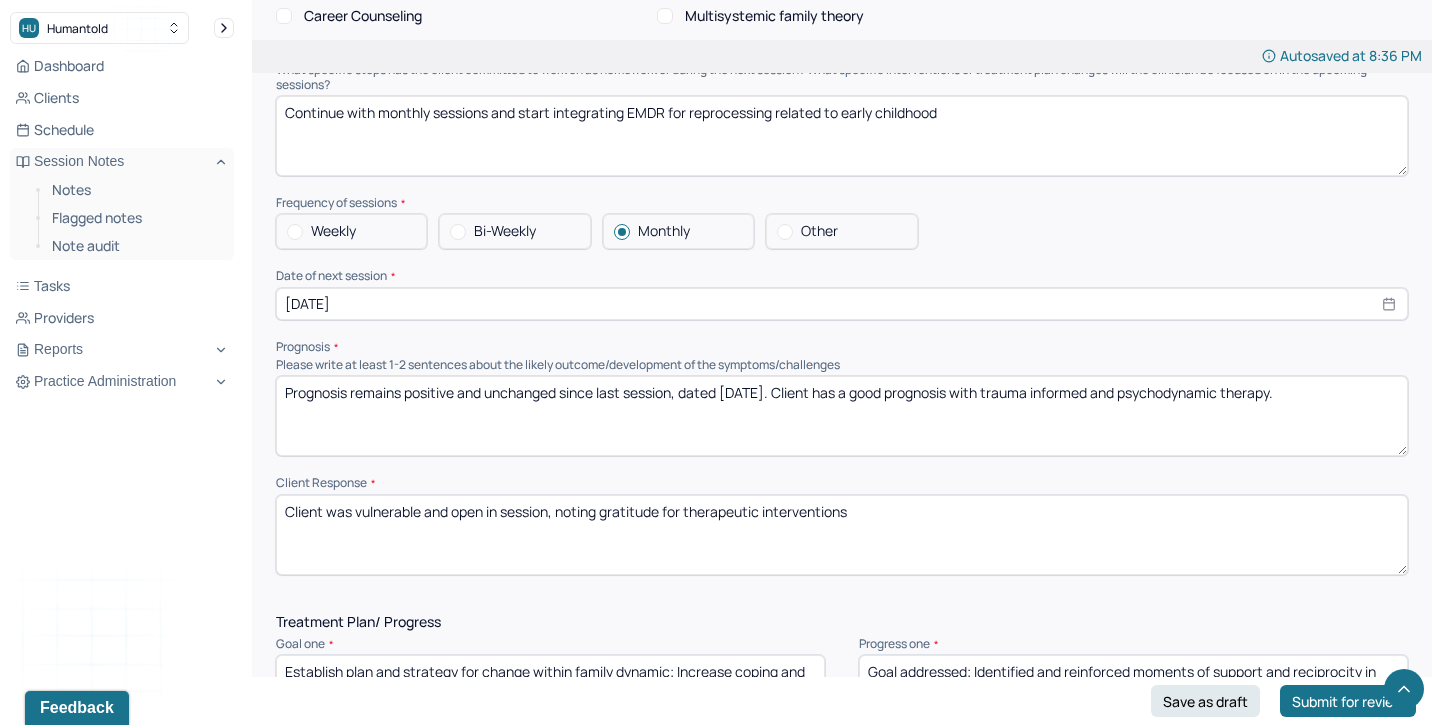 scroll, scrollTop: 2076, scrollLeft: 0, axis: vertical 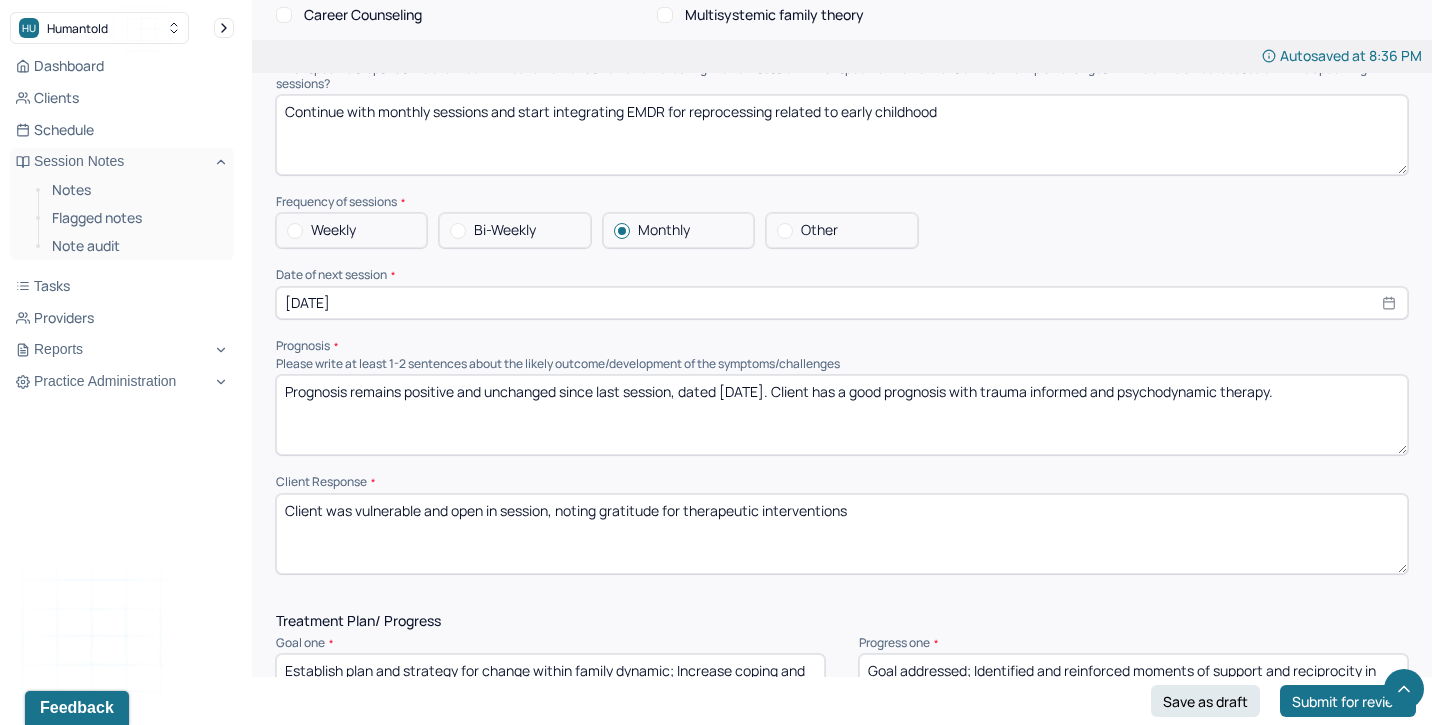 click on "[DATE]" at bounding box center [842, 303] 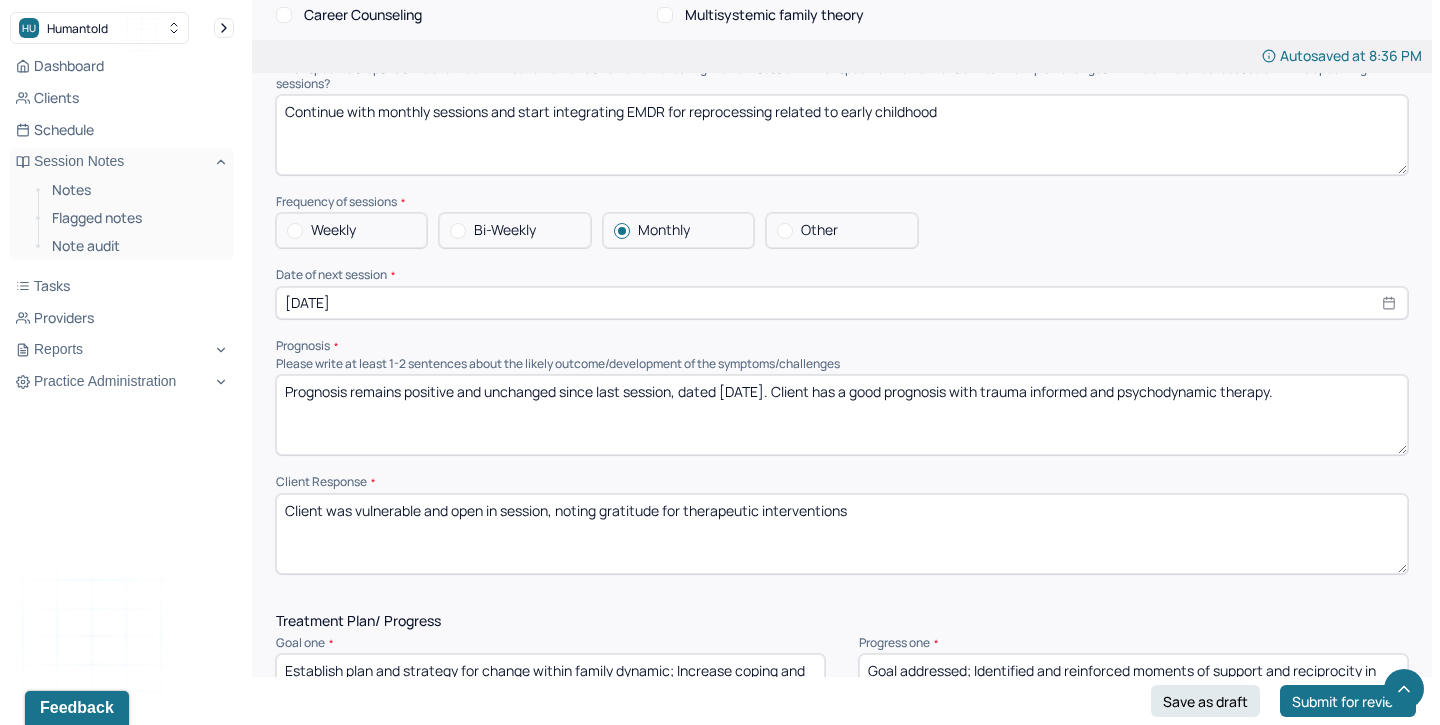 click on "Prognosis remains positive and unchanged since last session, dated [DATE]. Client has a good prognosis with trauma informed and psychodynamic therapy." at bounding box center [842, 415] 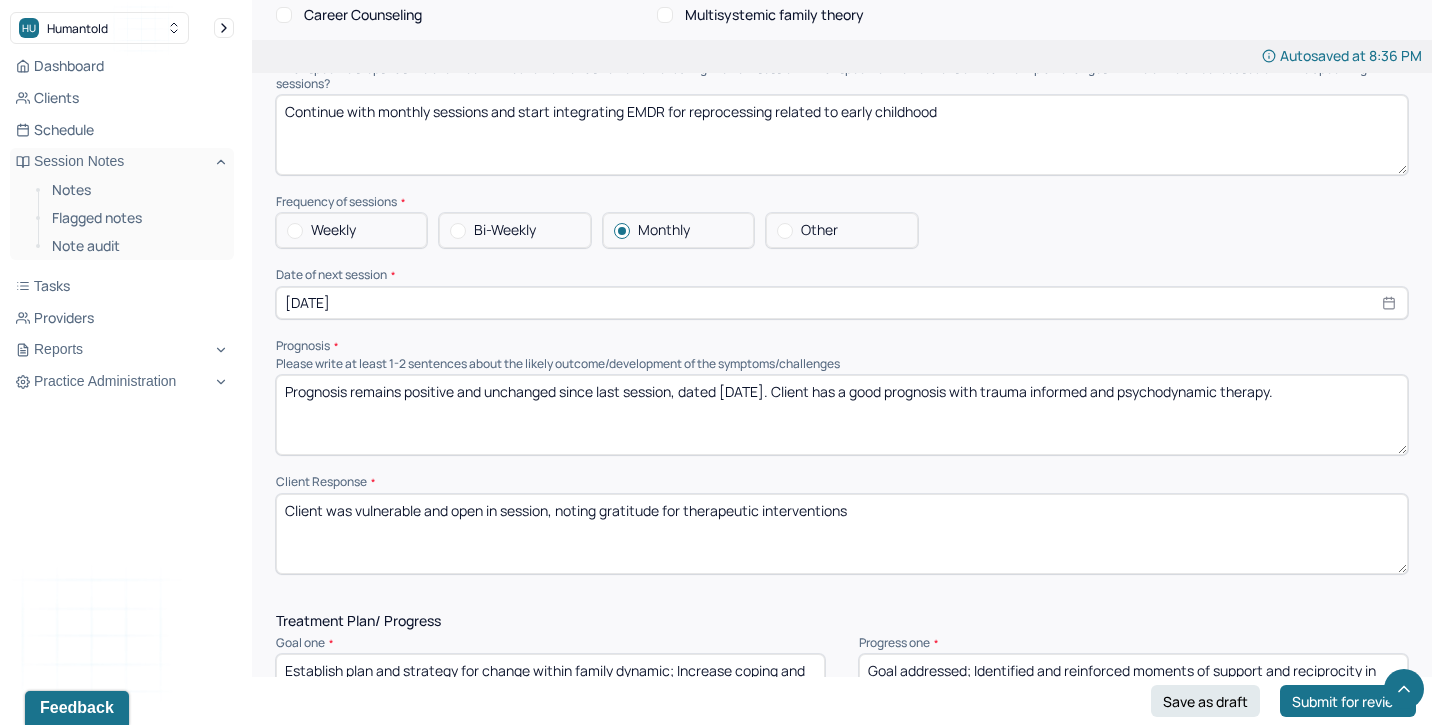 type on "Prognosis remains positive and unchanged since last session, dated [DATE]. Client has a good prognosis with trauma informed and psychodynamic therapy." 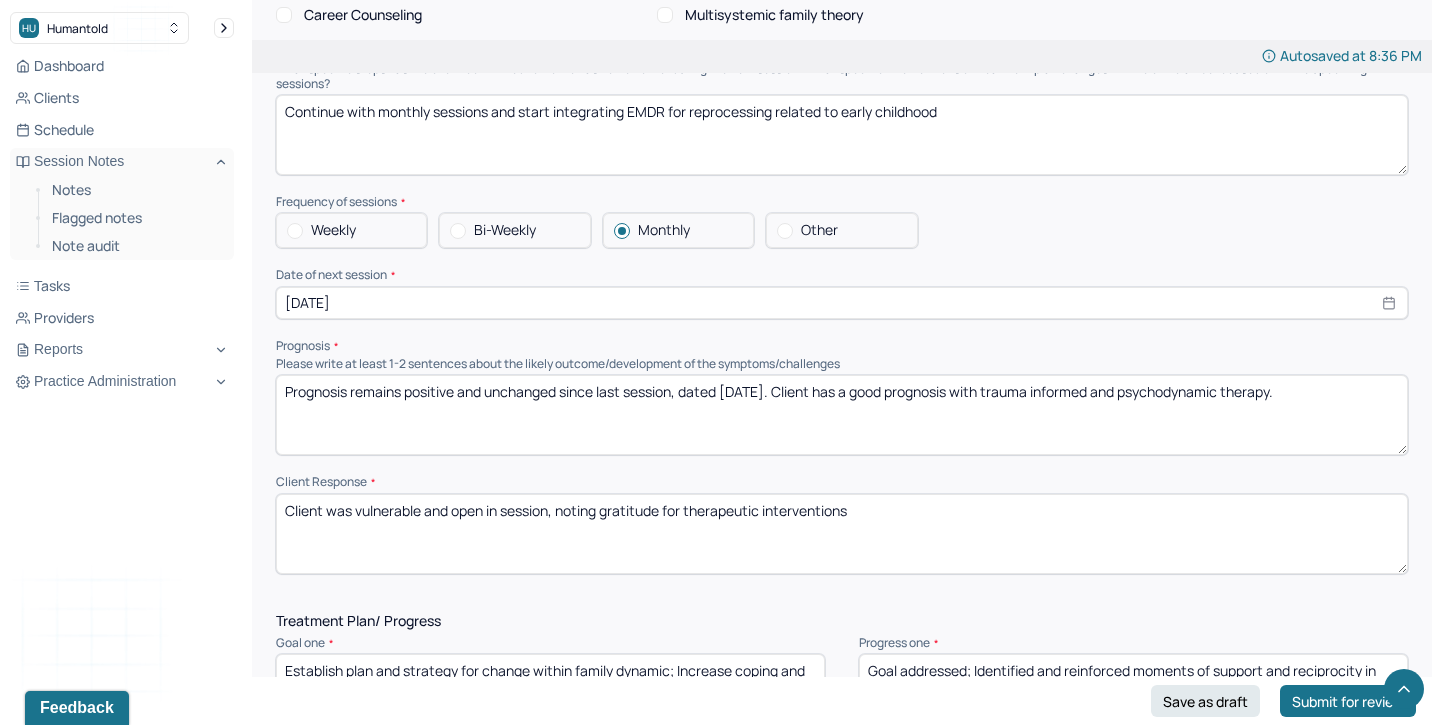 click on "[DATE]" at bounding box center [842, 303] 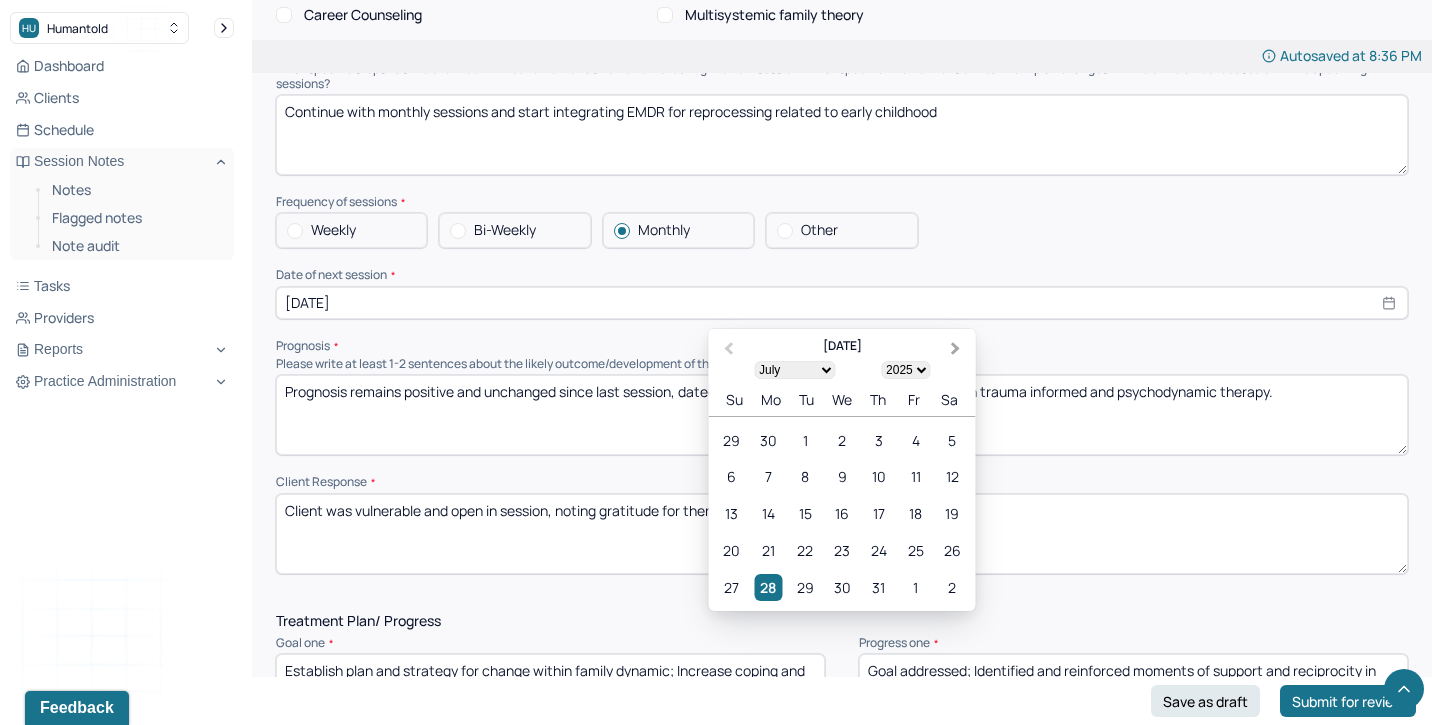 click on "Next Month" at bounding box center (956, 348) 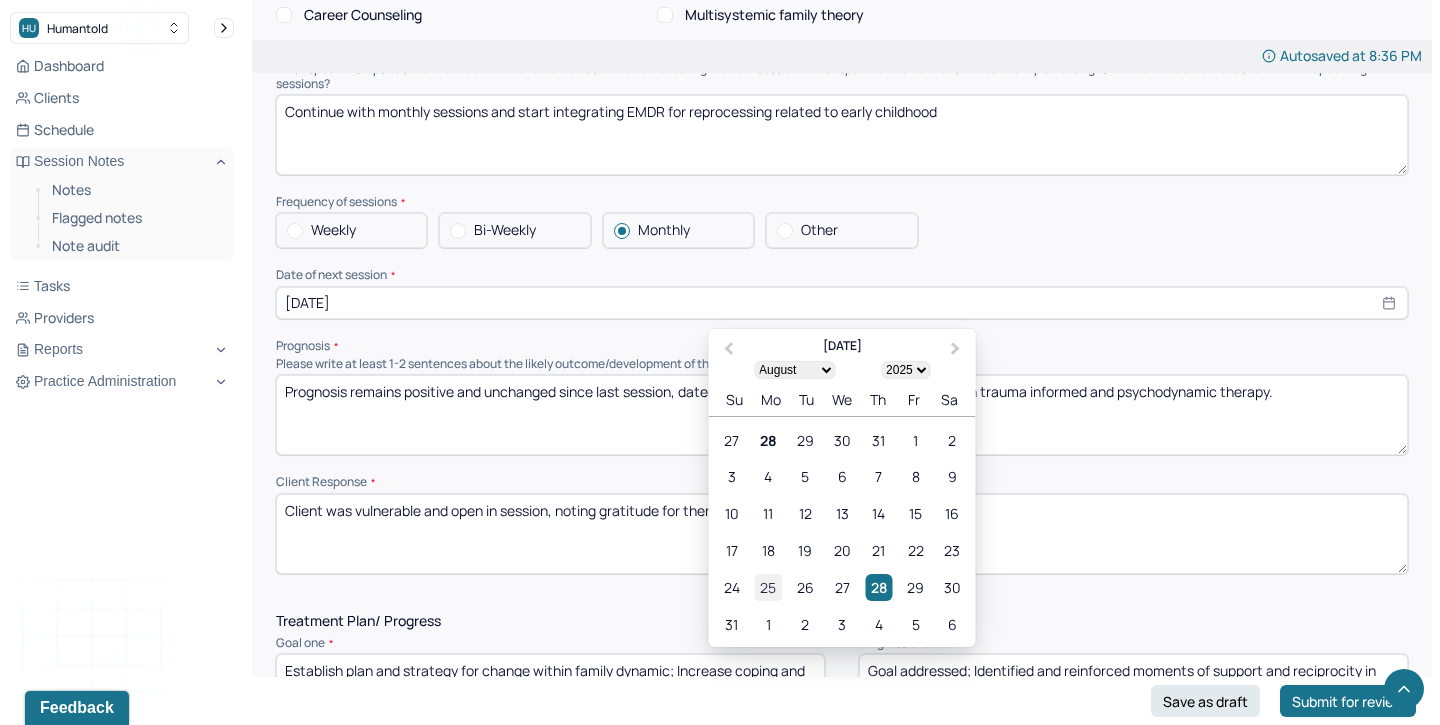 click on "25" at bounding box center [768, 587] 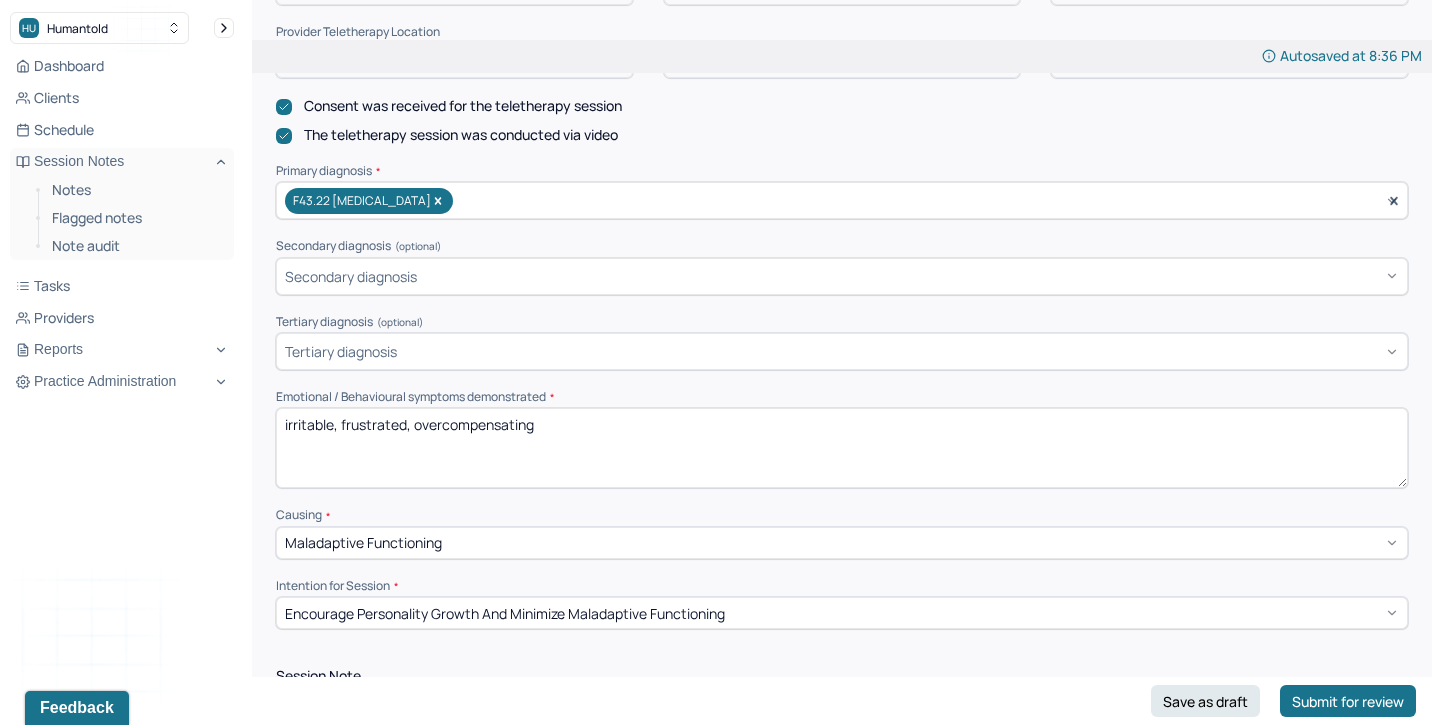scroll, scrollTop: 562, scrollLeft: 0, axis: vertical 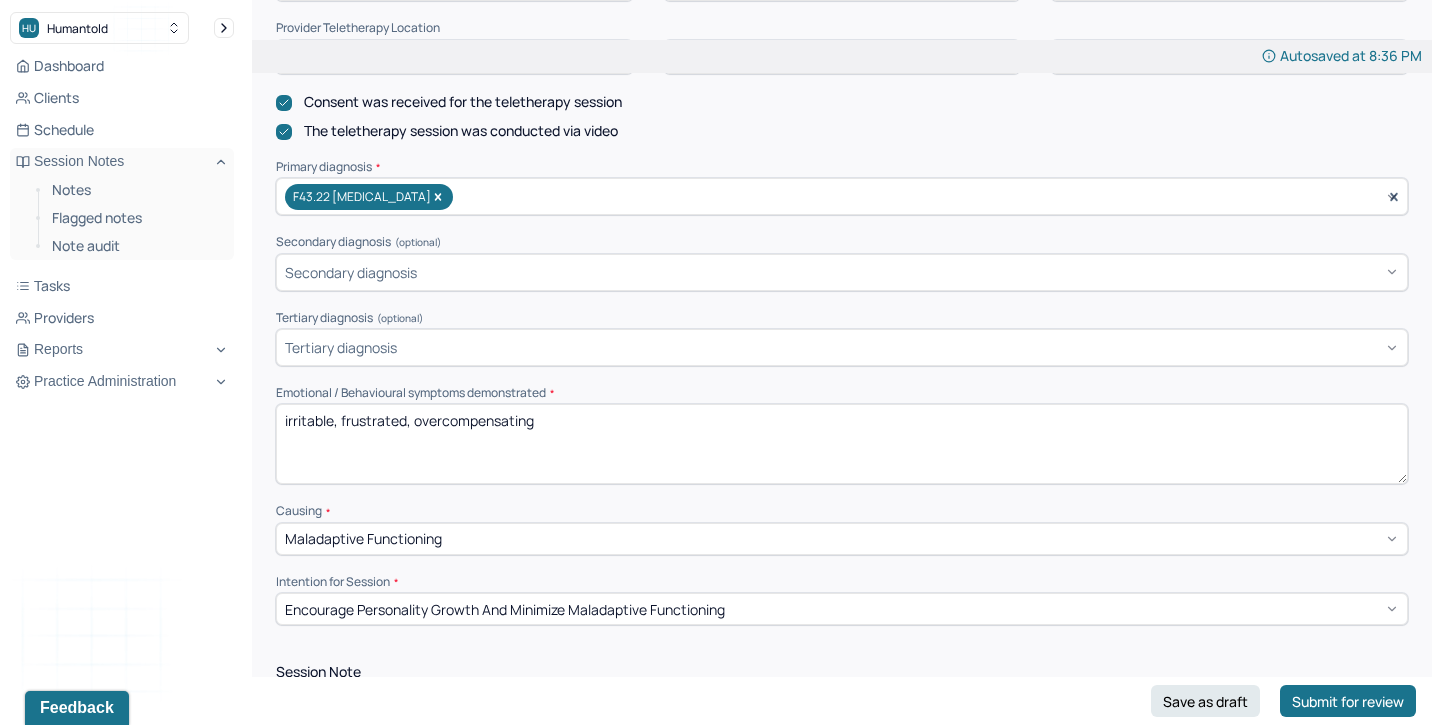 click on "irritable, frustrated, overcompensating" at bounding box center [842, 444] 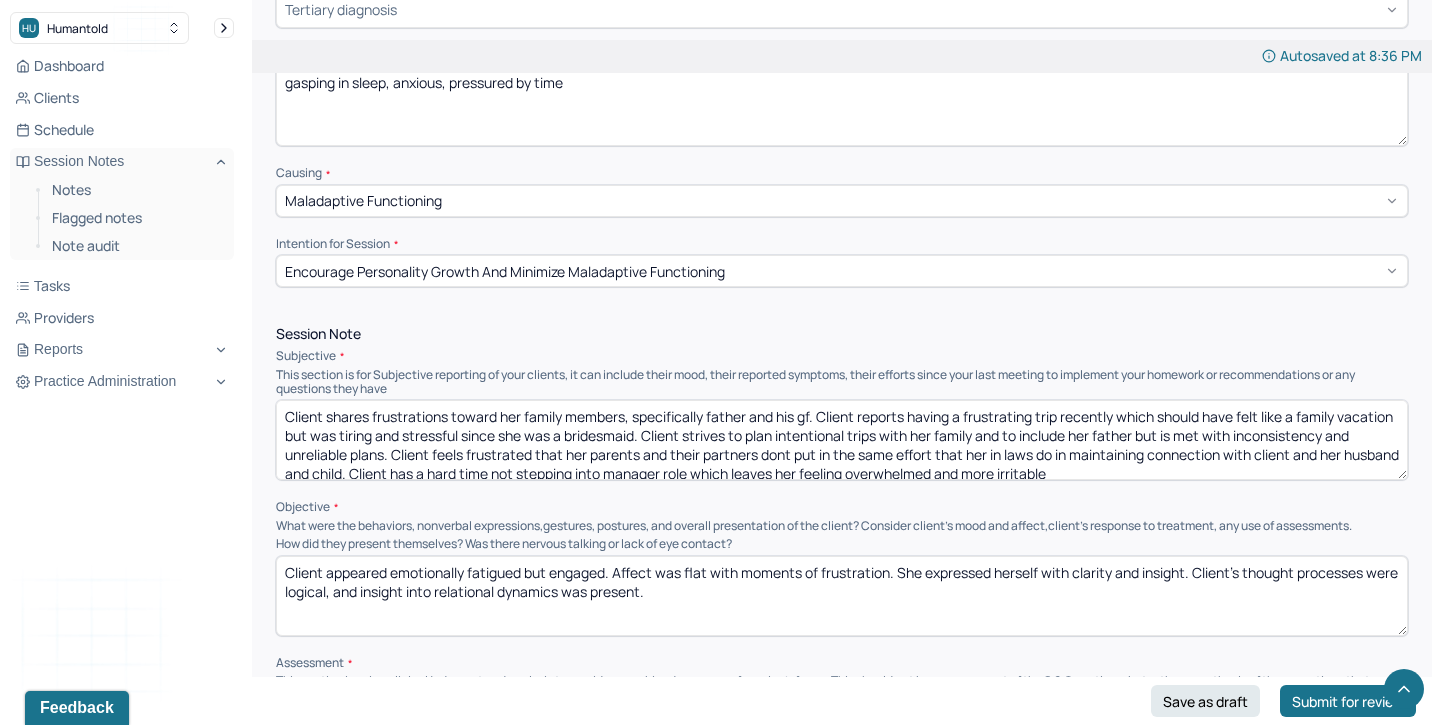 scroll, scrollTop: 912, scrollLeft: 0, axis: vertical 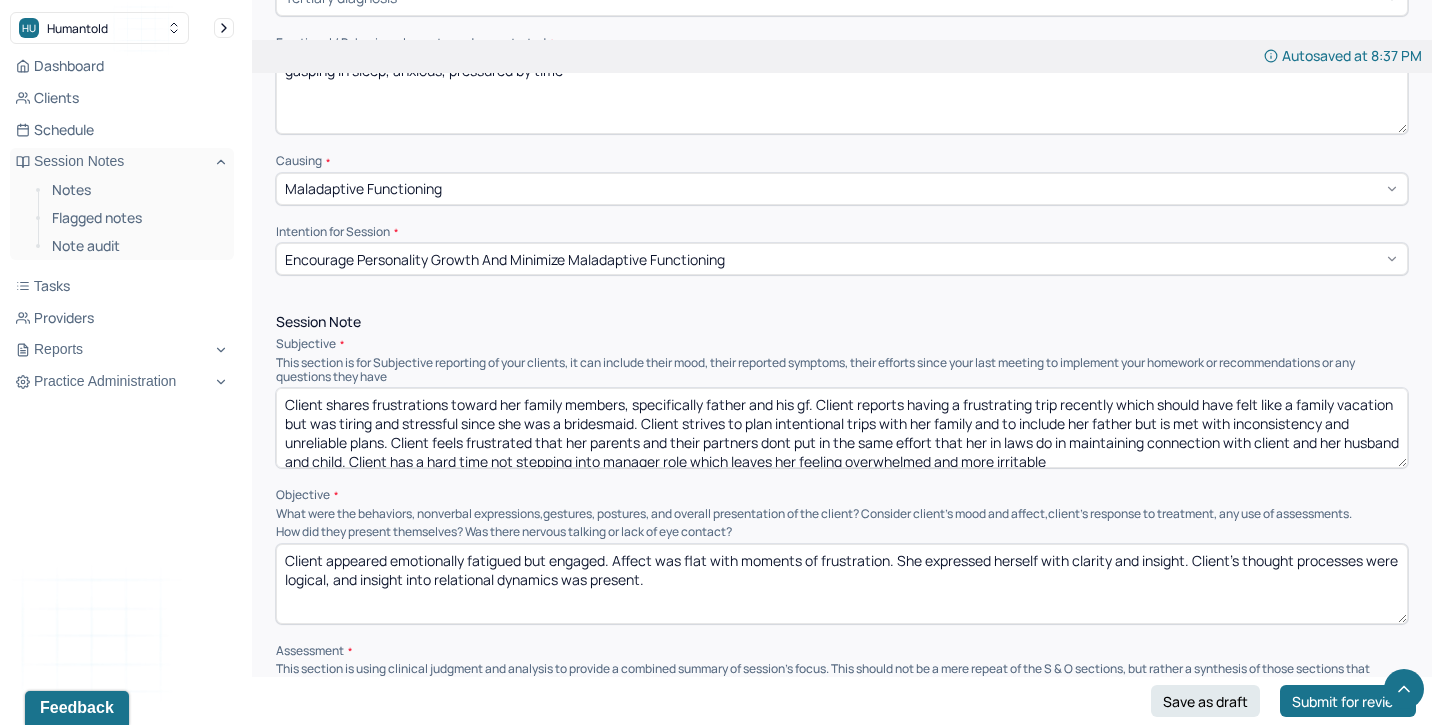 type on "gasping in sleep, anxious, pressured by time" 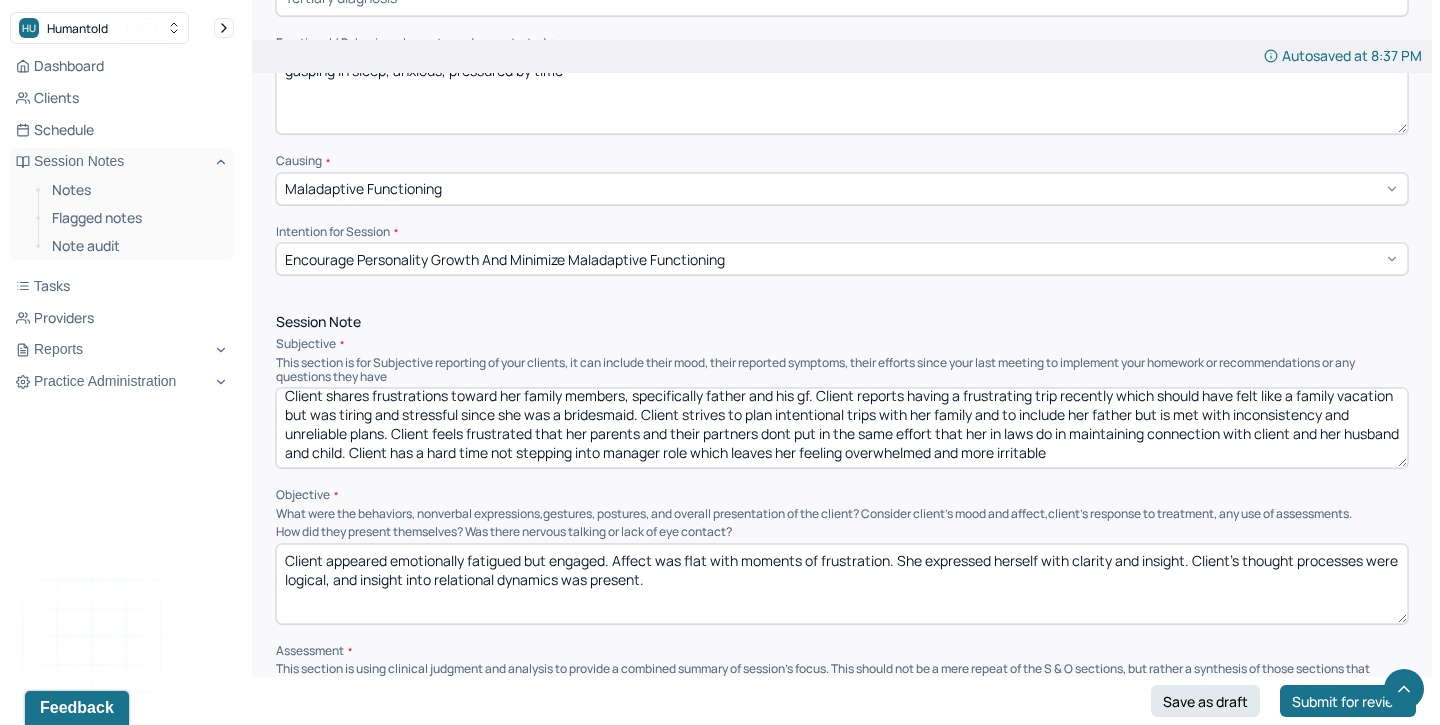 scroll, scrollTop: 3, scrollLeft: 0, axis: vertical 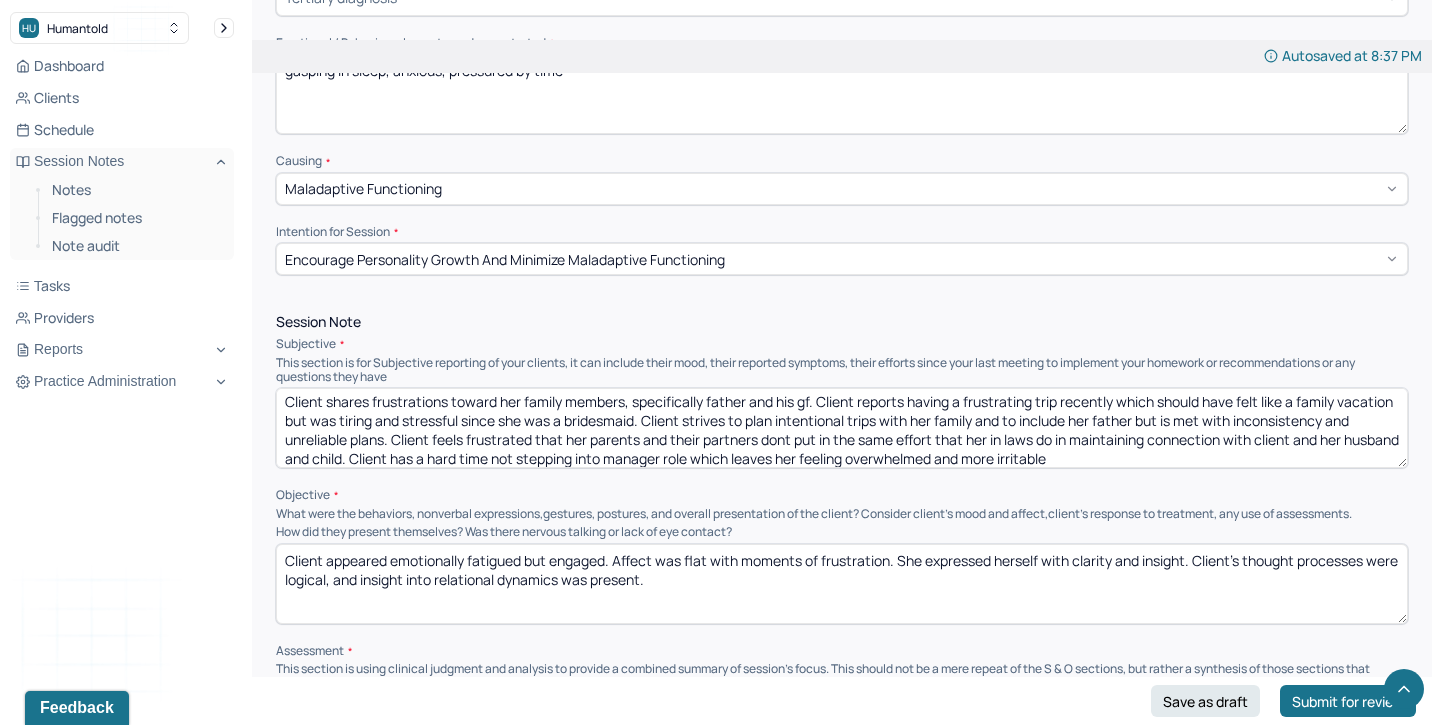 drag, startPoint x: 1116, startPoint y: 451, endPoint x: 328, endPoint y: 391, distance: 790.28094 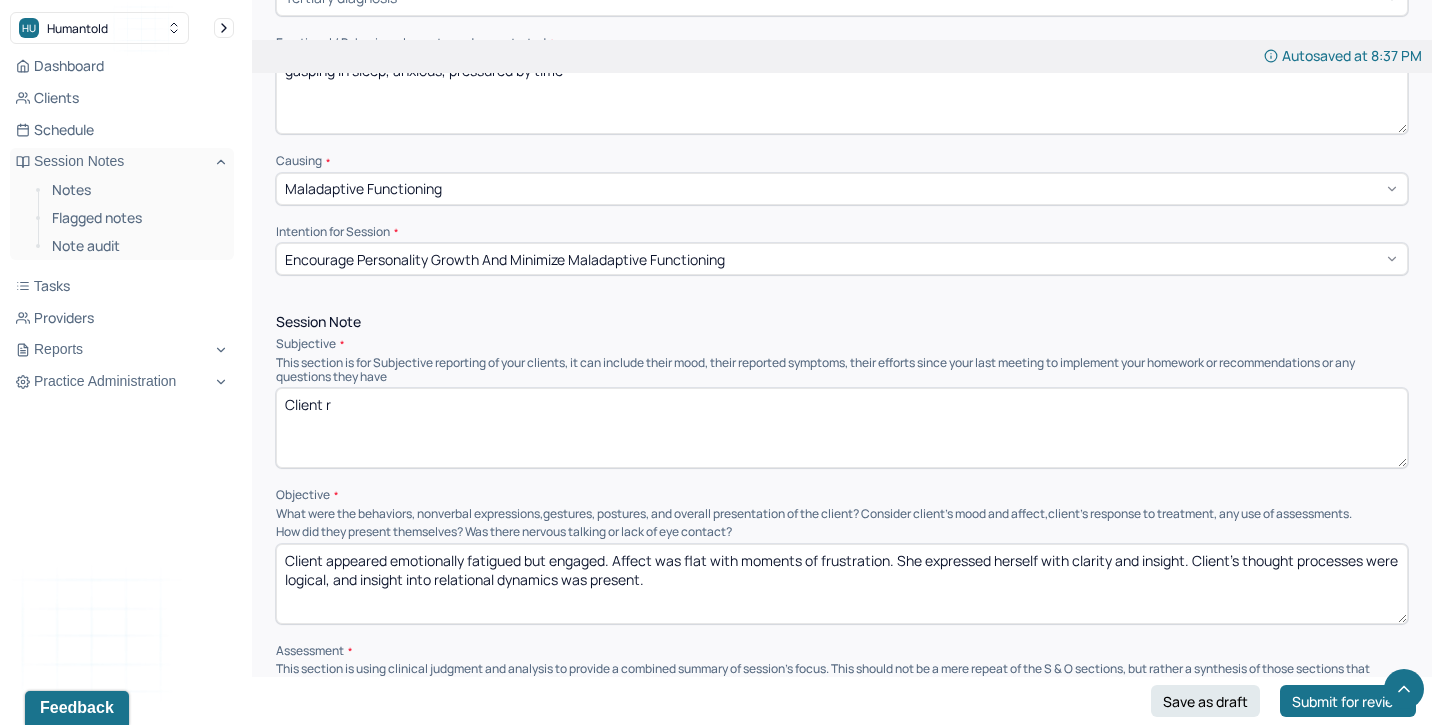 scroll, scrollTop: 0, scrollLeft: 0, axis: both 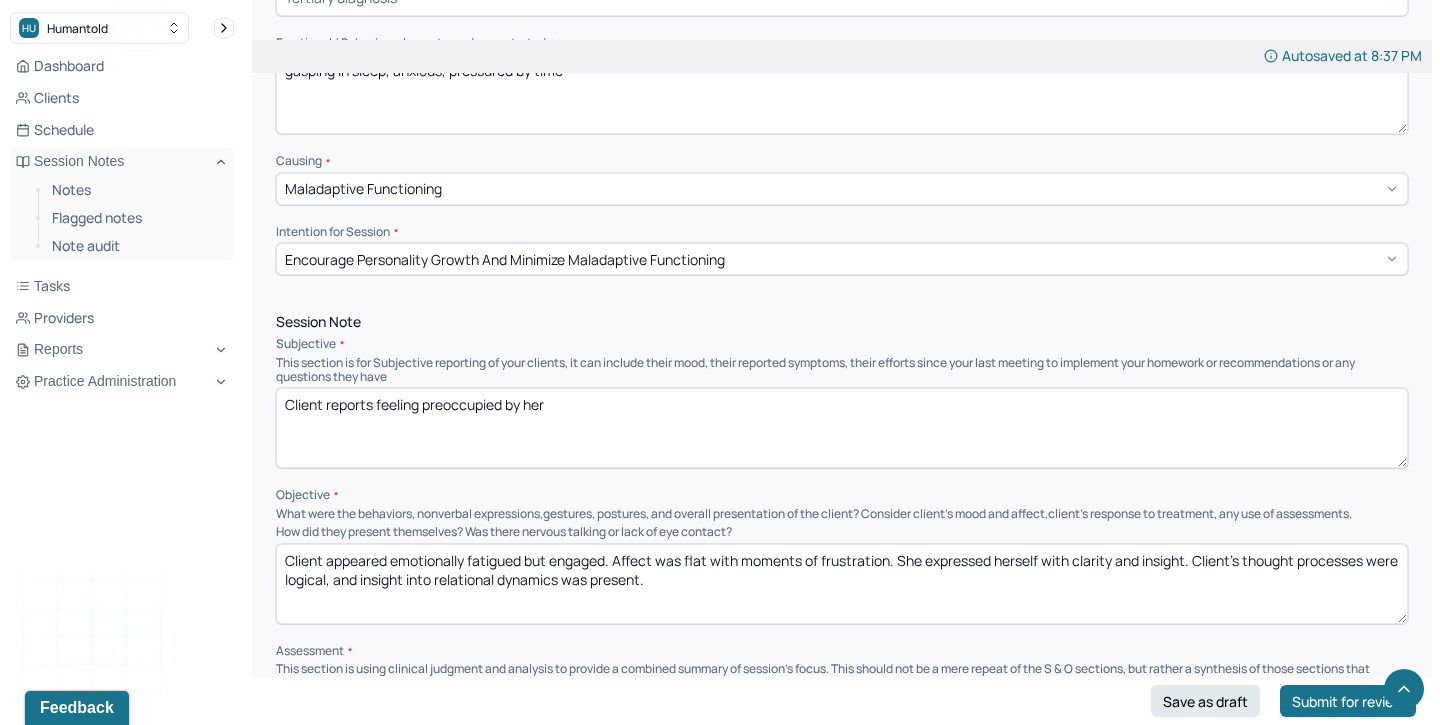 click on "Client reports feeling preoccupoes by her" at bounding box center (842, 428) 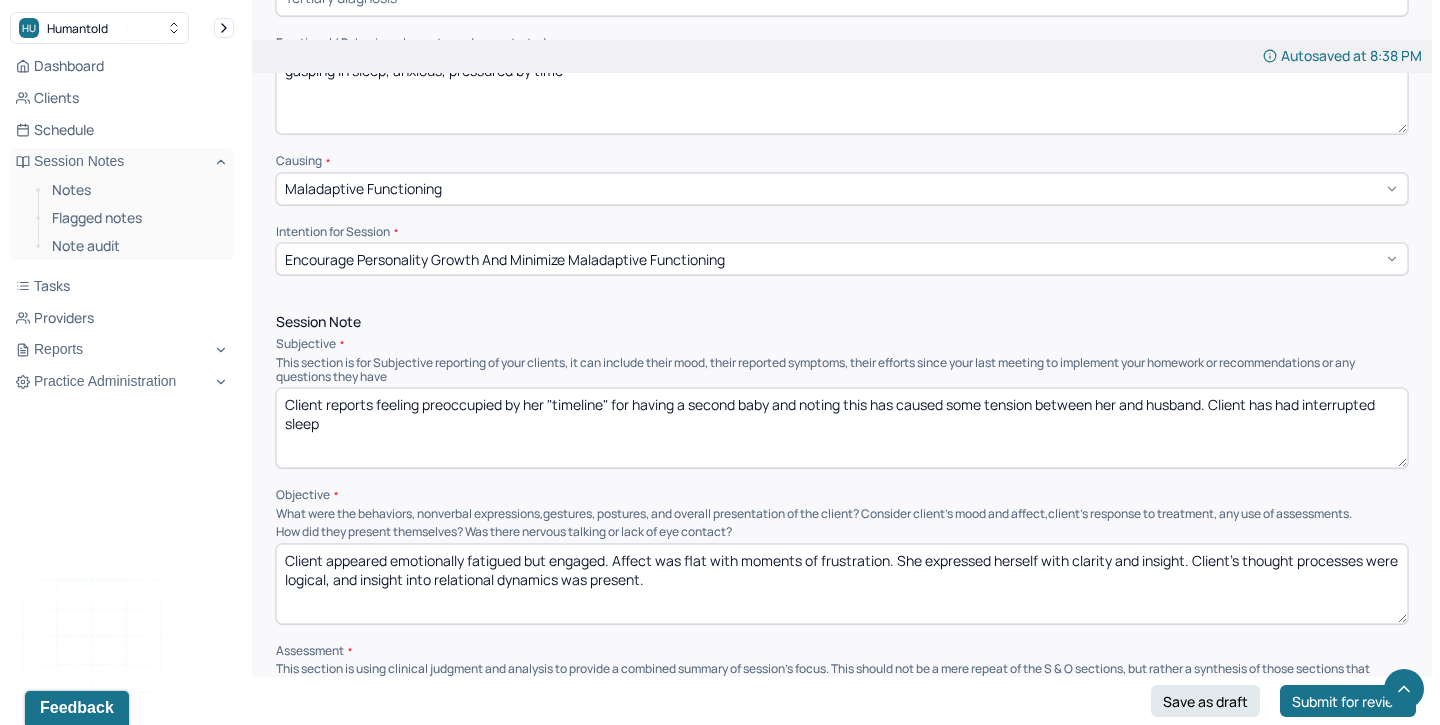 click on "Client reports feeling preoccupied by her "timeline" for having a second baby and noting this has caused some tension between her and husband. Client has had interupted sleep" at bounding box center [842, 428] 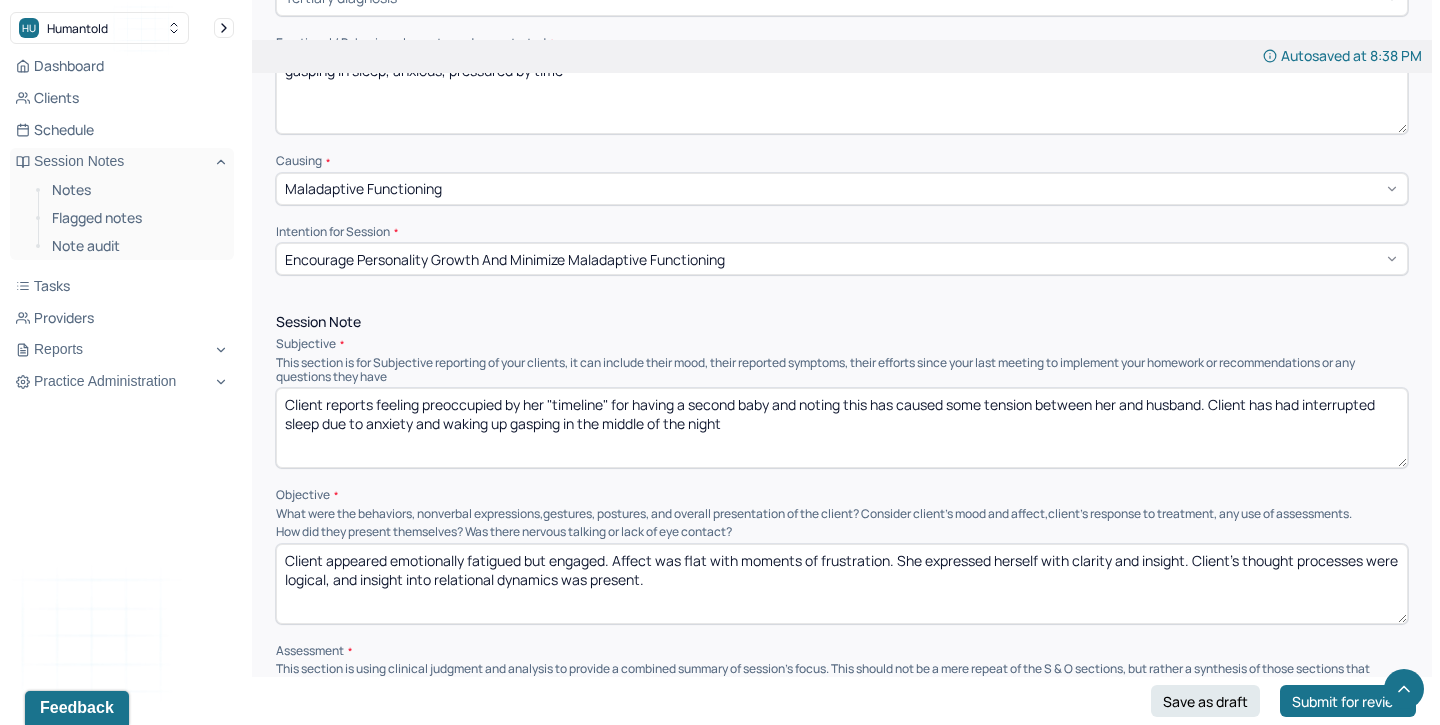 click on "Client reports feeling preoccupied by her "timeline" for having a second baby and noting this has caused some tension between her and husband. Client has had interrupted sleep due to anxity and waking up gasping in the middle of the night" at bounding box center [842, 428] 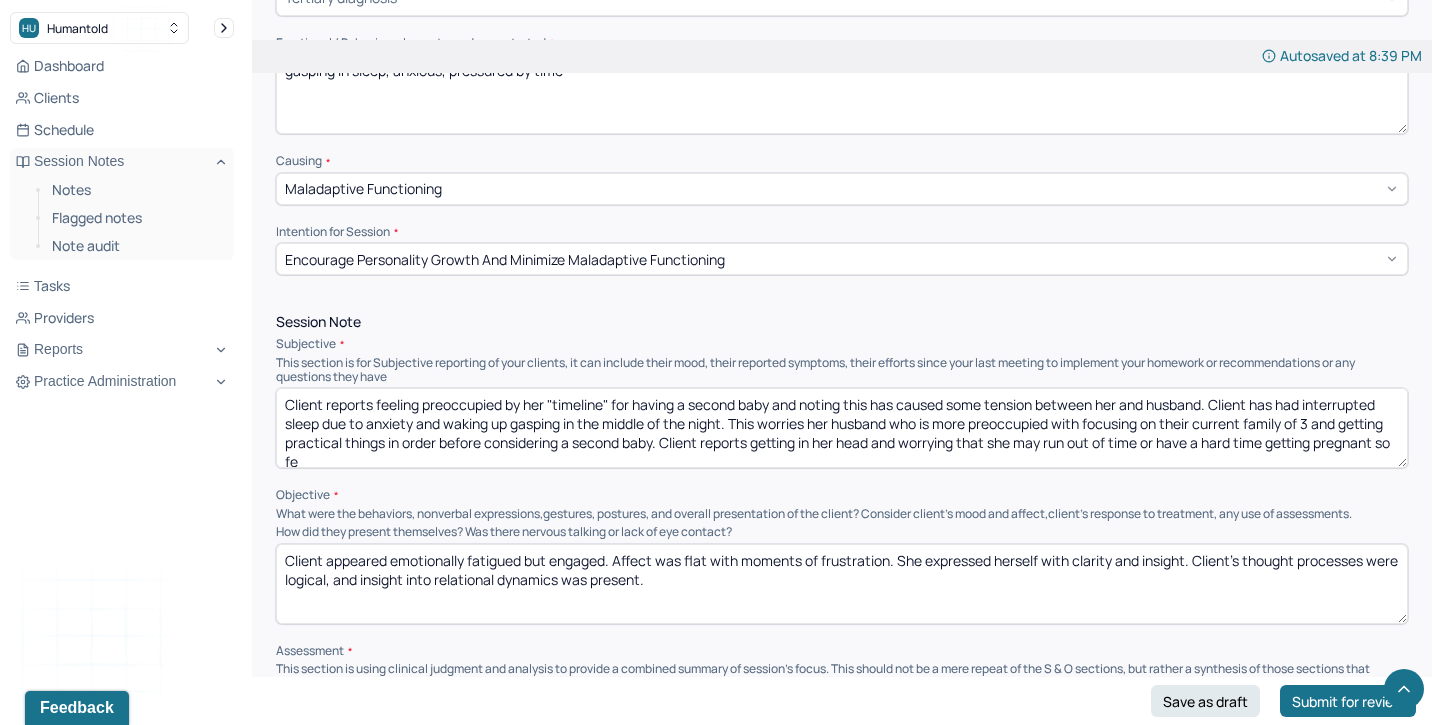 scroll, scrollTop: 3, scrollLeft: 0, axis: vertical 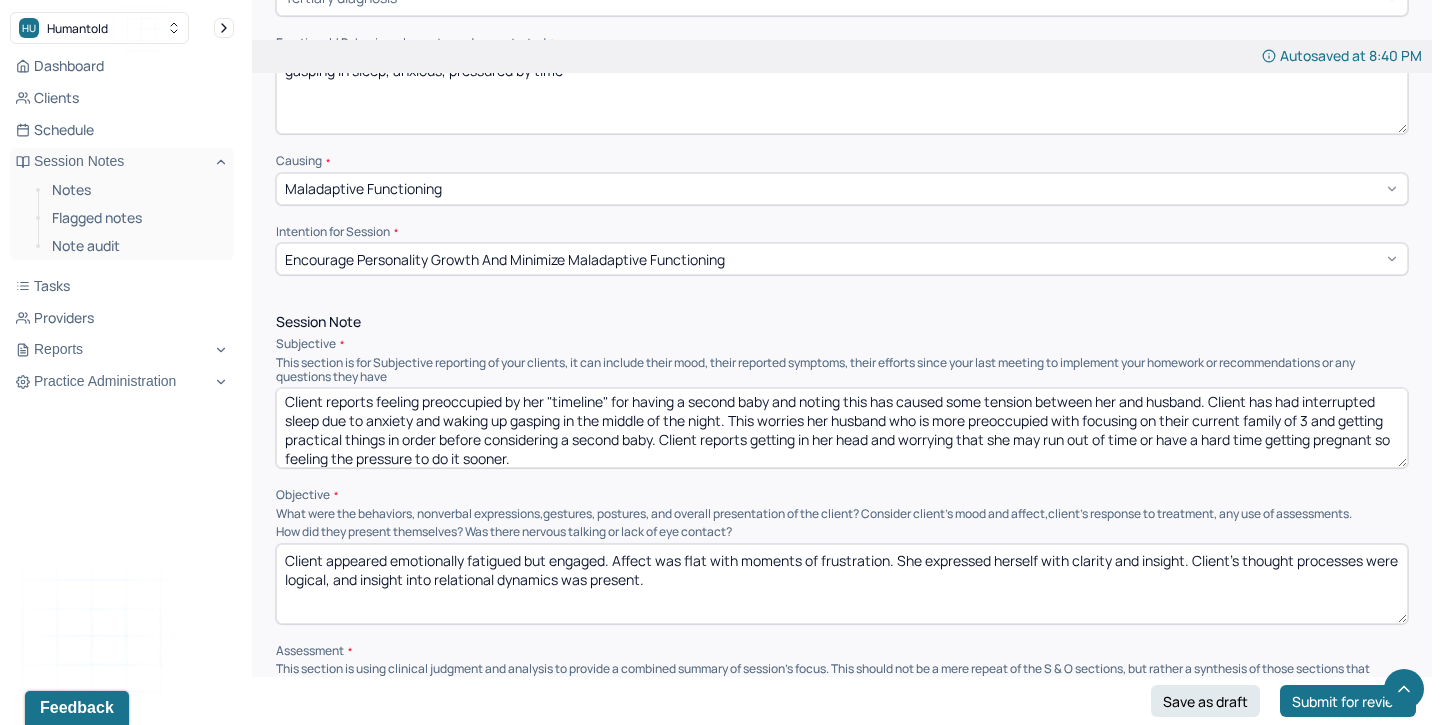 click on "Client reports feeling preoccupied by her "timeline" for having a second baby and noting this has caused some tension between her and husband. Client has had interrupted sleep due to anxiety and waking up gasping in the middle of the night. This worries her husband who is more preoccupied with focusing on their current family of 3 and getting practical things in order before considering a second baby. Client reports getting in her head and worrying that she may run out of time or have a hard time getting pregnant so feeling the pressure to do it sooner." at bounding box center [842, 428] 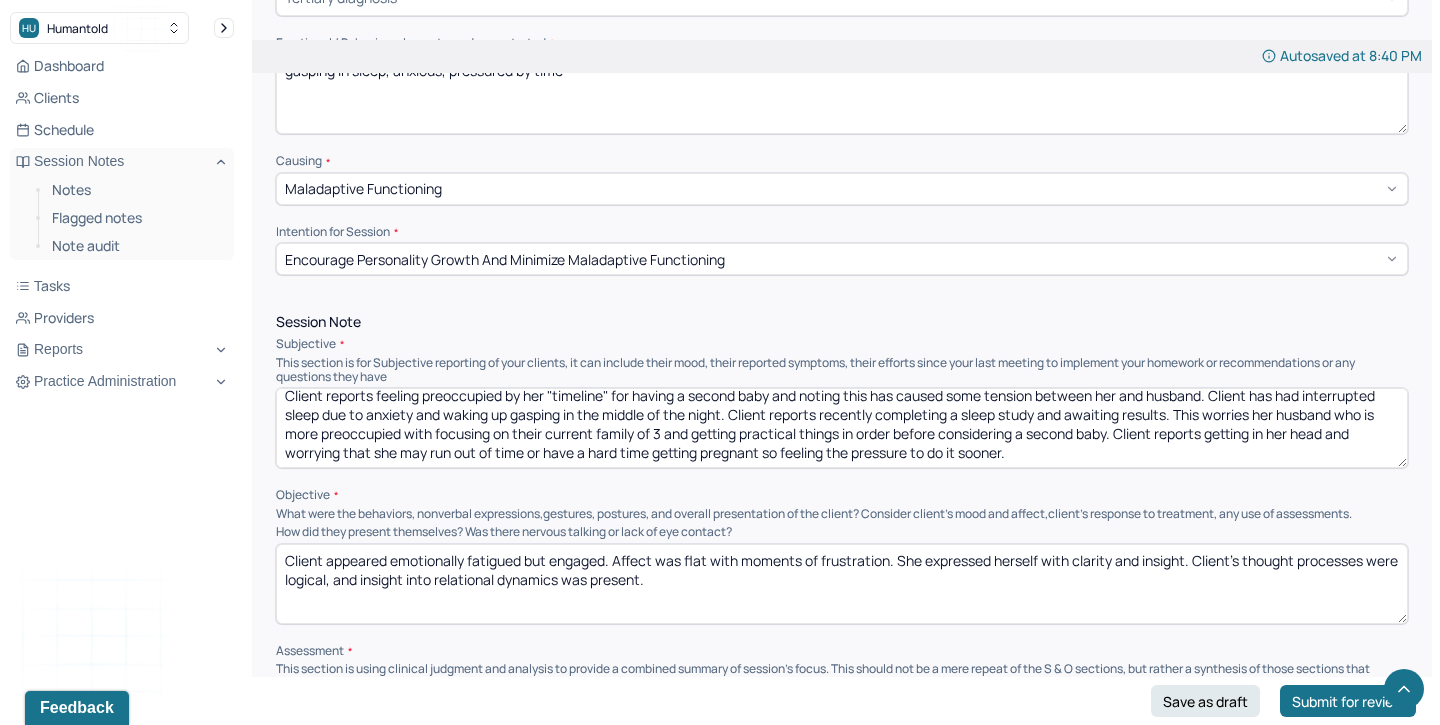 scroll, scrollTop: 0, scrollLeft: 0, axis: both 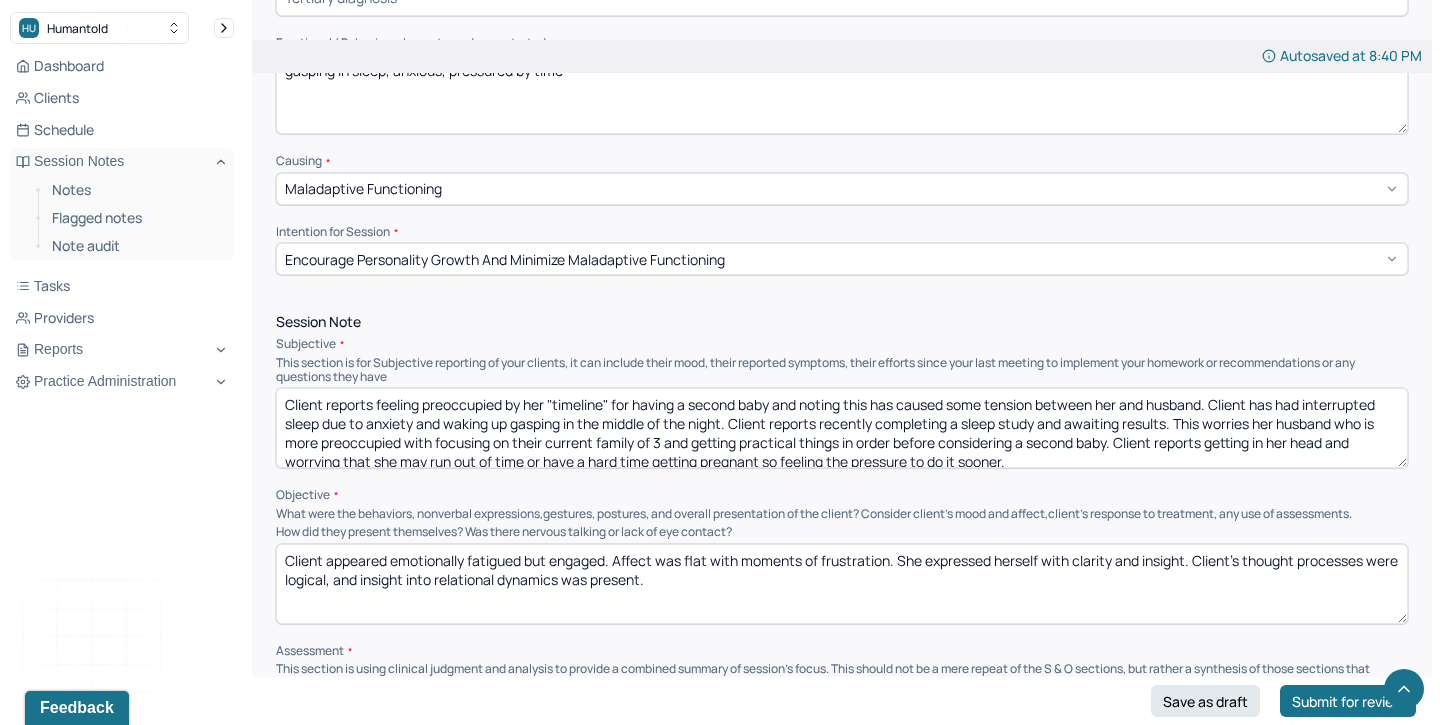 drag, startPoint x: 994, startPoint y: 452, endPoint x: 268, endPoint y: 382, distance: 729.3668 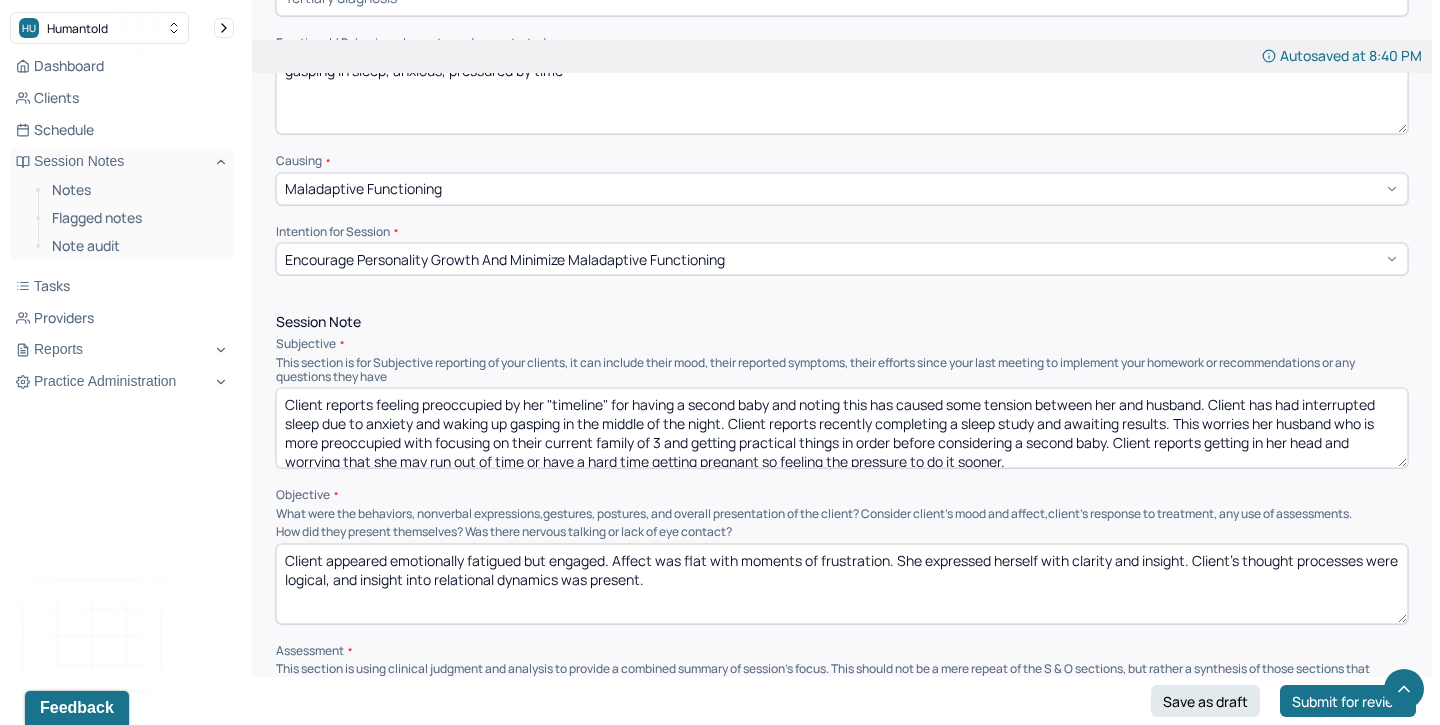 type on "Client reports feeling preoccupied by her "timeline" for having a second baby and noting this has caused some tension between her and husband. Client has had interrupted sleep due to anxiety and waking up gasping in the middle of the night. Client reports recently completing a sleep study and awaiting results. This worries her husband who is more preoccupied with focusing on their current family of 3 and getting practical things in order before considering a second baby. Client reports getting in her head and worrying that she may run out of time or have a hard time getting pregnant so feeling the pressure to do it sooner." 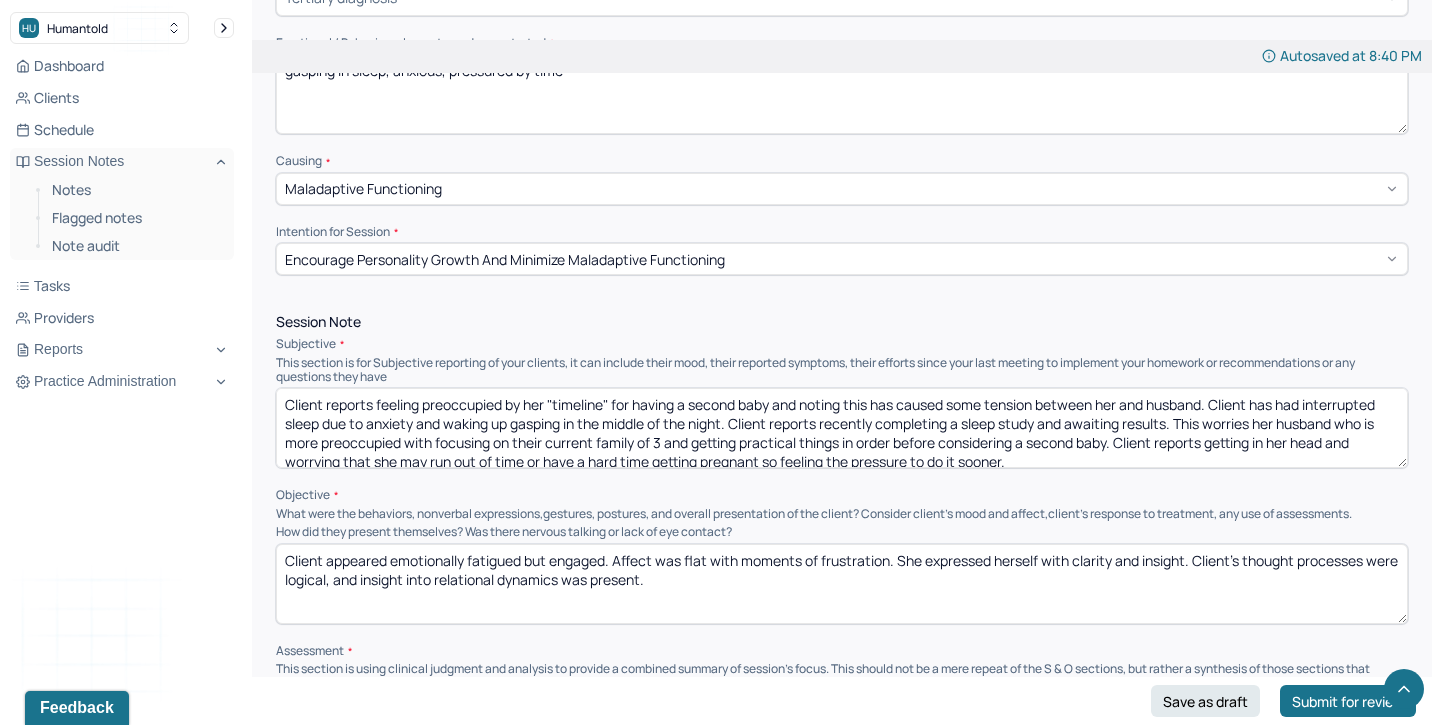 click on "Client appeared emotionally fatigued but engaged. Affect was flat with moments of frustration. She expressed herself with clarity and insight. Client’s thought processes were logical, and insight into relational dynamics was present." at bounding box center [842, 584] 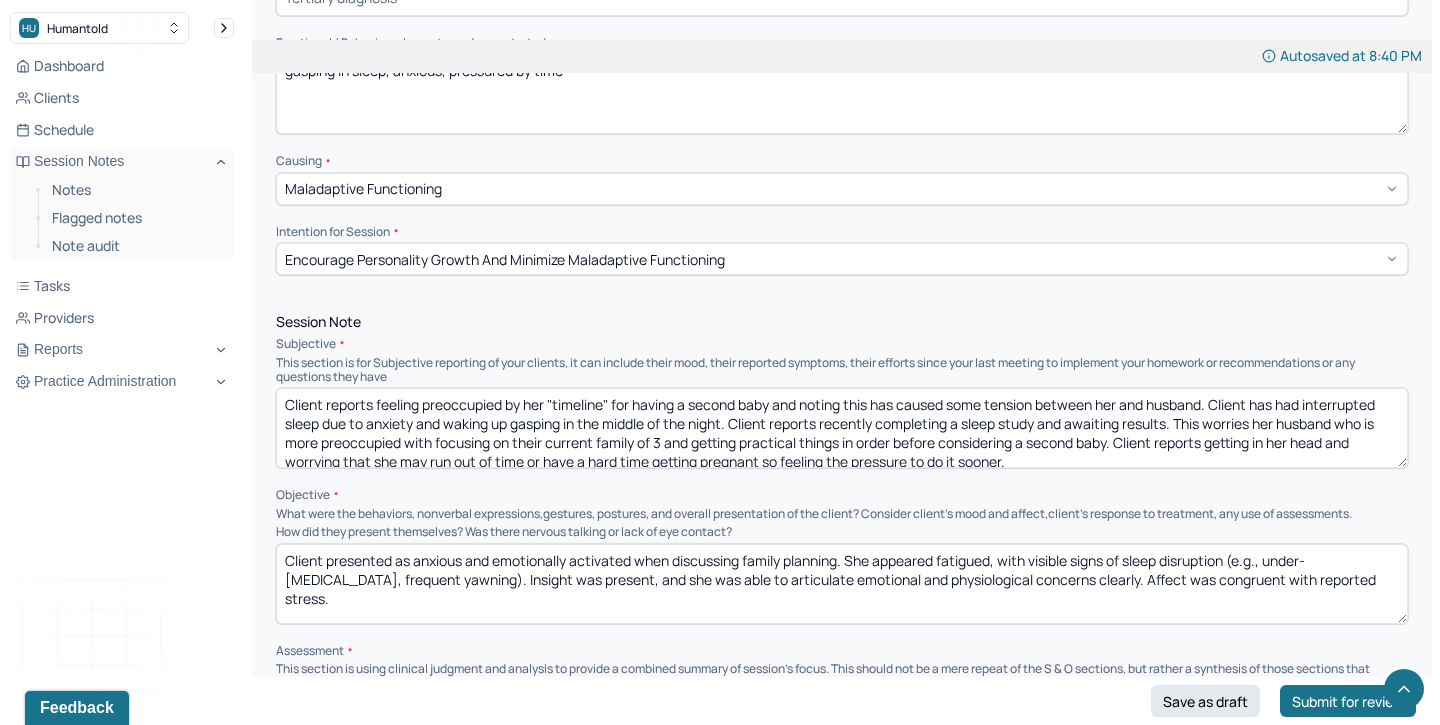 scroll, scrollTop: 9, scrollLeft: 0, axis: vertical 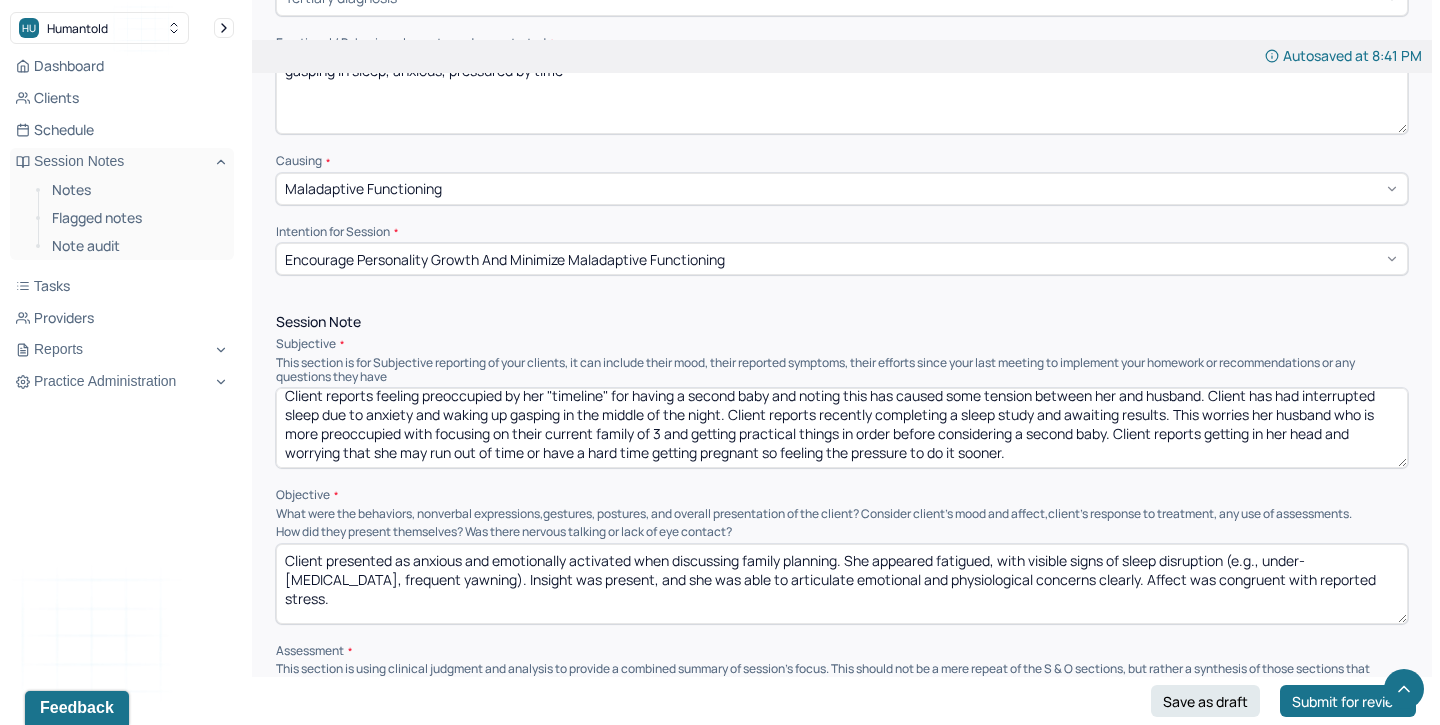 click on "Client presented as anxious and emotionally activated when discussing family planning. She appeared fatigued, with visible signs of sleep disruption (e.g., under-[MEDICAL_DATA], frequent yawning). Insight was present, and she was able to articulate emotional and physiological concerns clearly. Affect was congruent with reported stress." at bounding box center [842, 584] 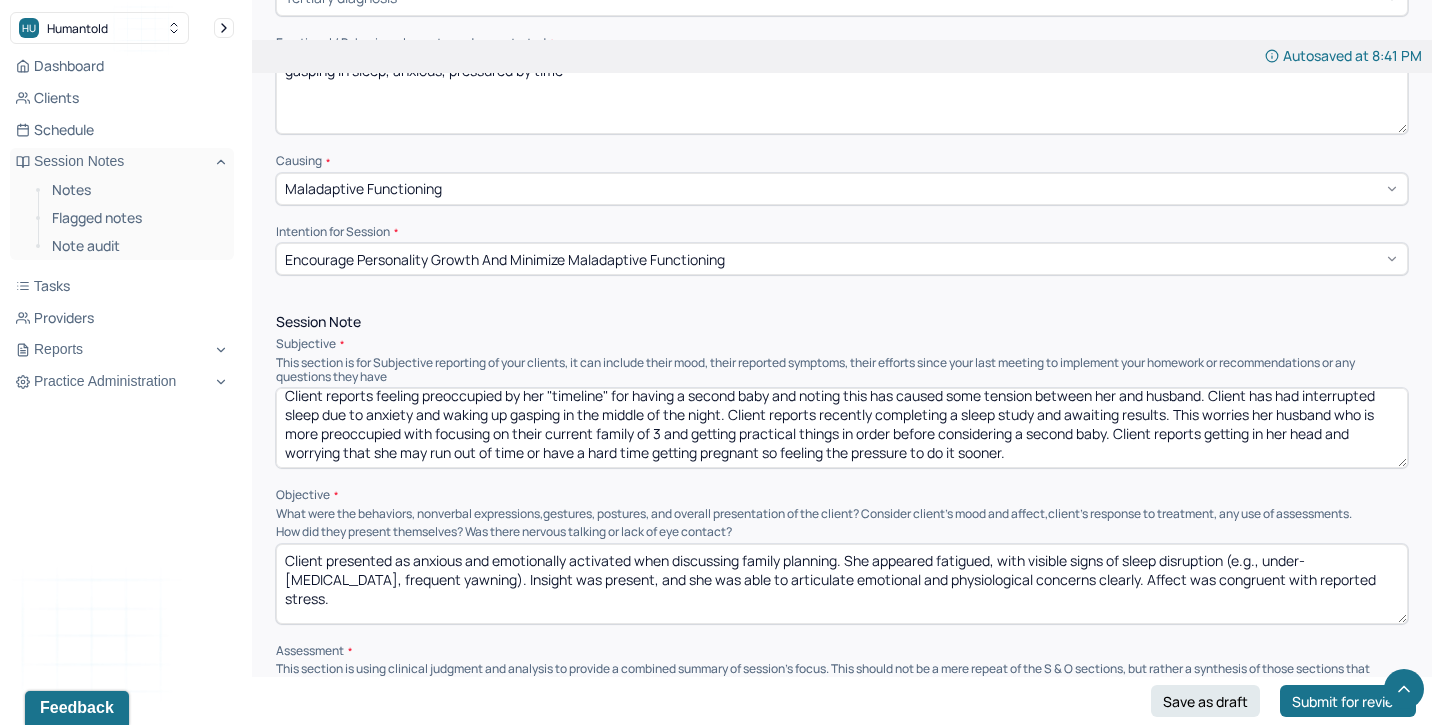 drag, startPoint x: 1238, startPoint y: 554, endPoint x: 404, endPoint y: 578, distance: 834.3453 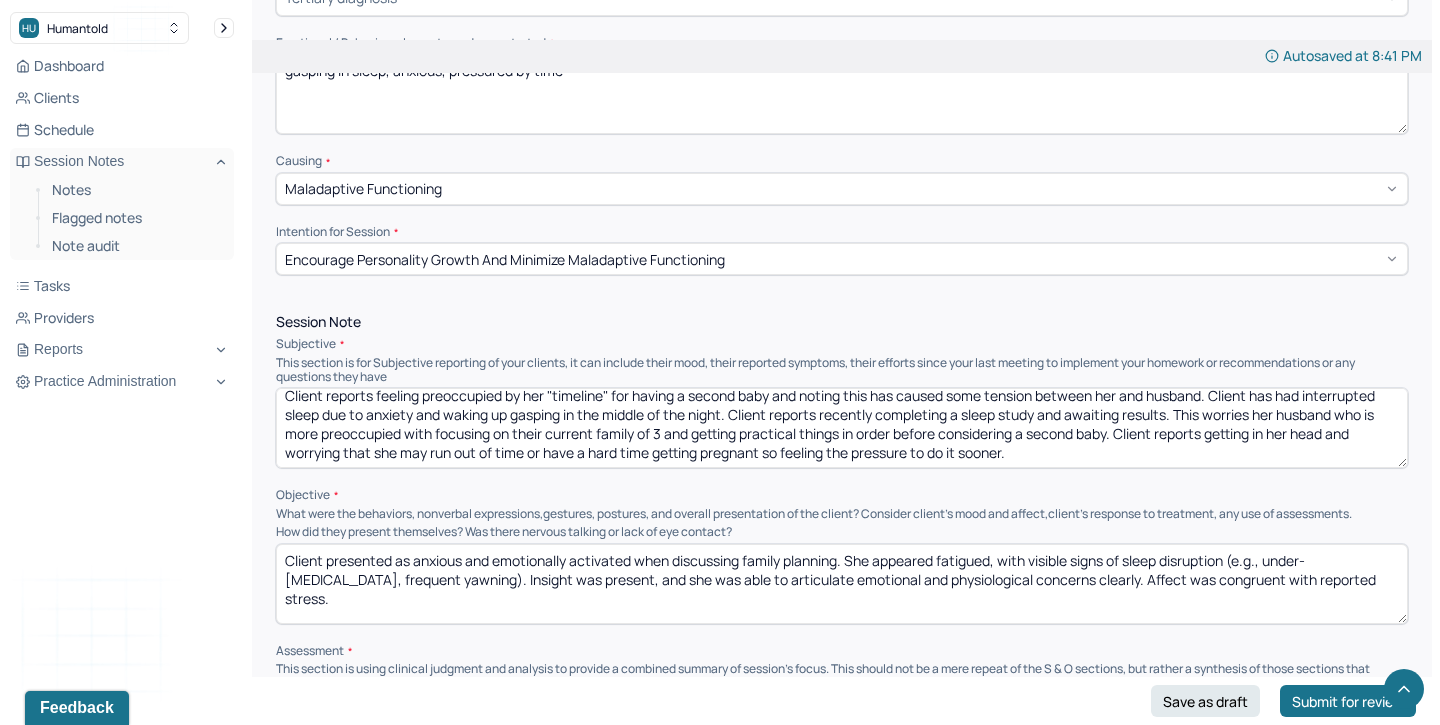 click on "Client presented as anxious and emotionally activated when discussing family planning. She appeared fatigued, with visible signs of sleep disruption (e.g., under-[MEDICAL_DATA], frequent yawning). Insight was present, and she was able to articulate emotional and physiological concerns clearly. Affect was congruent with reported stress." at bounding box center (842, 584) 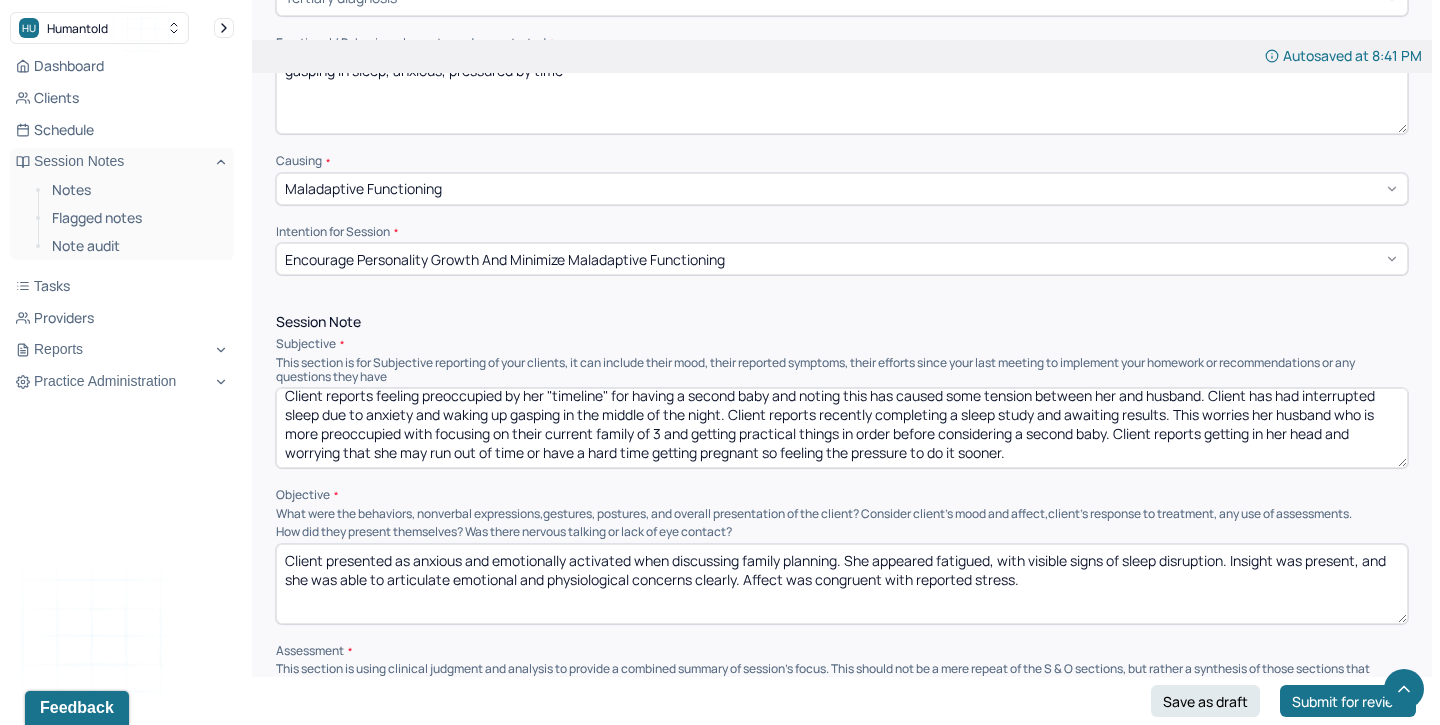 type on "Client presented as anxious and emotionally activated when discussing family planning. She appeared fatigued, with visible signs of sleep disruption. Insight was present, and she was able to articulate emotional and physiological concerns clearly. Affect was congruent with reported stress." 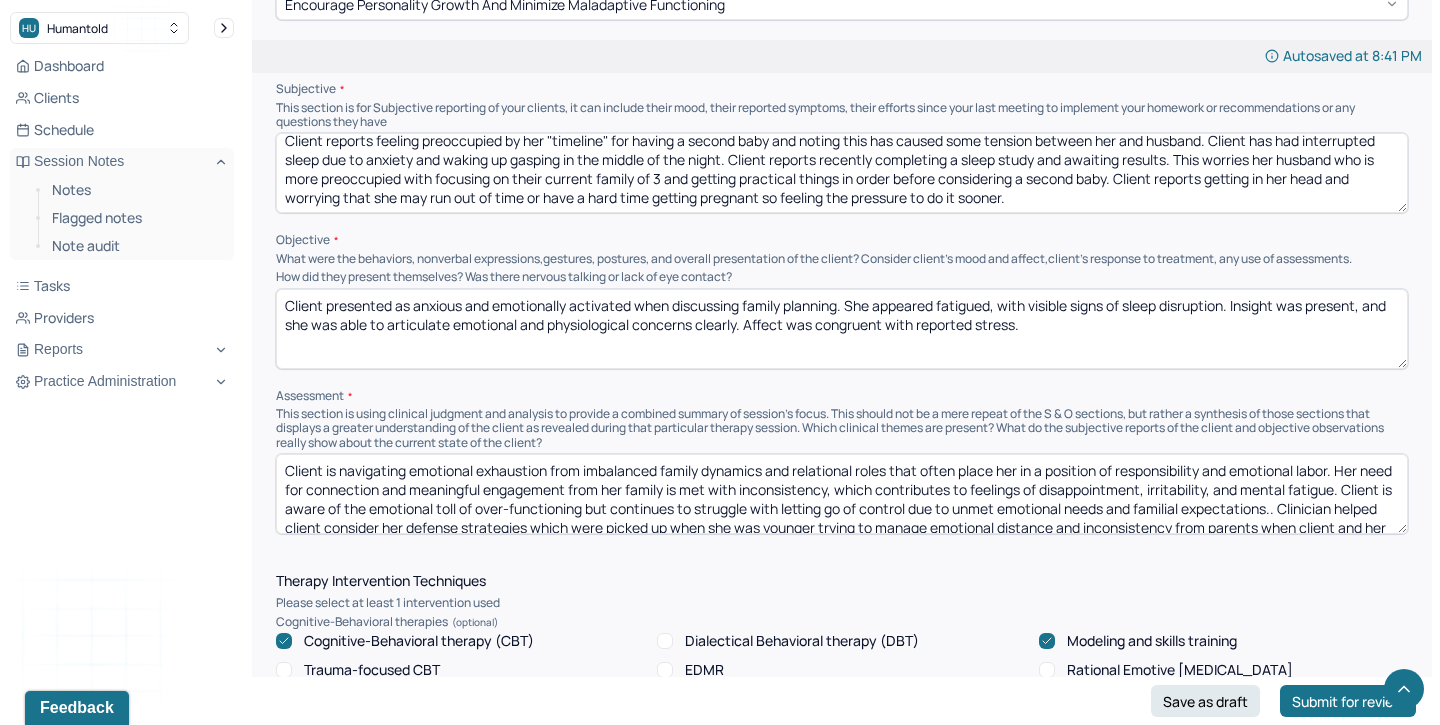 scroll, scrollTop: 1268, scrollLeft: 0, axis: vertical 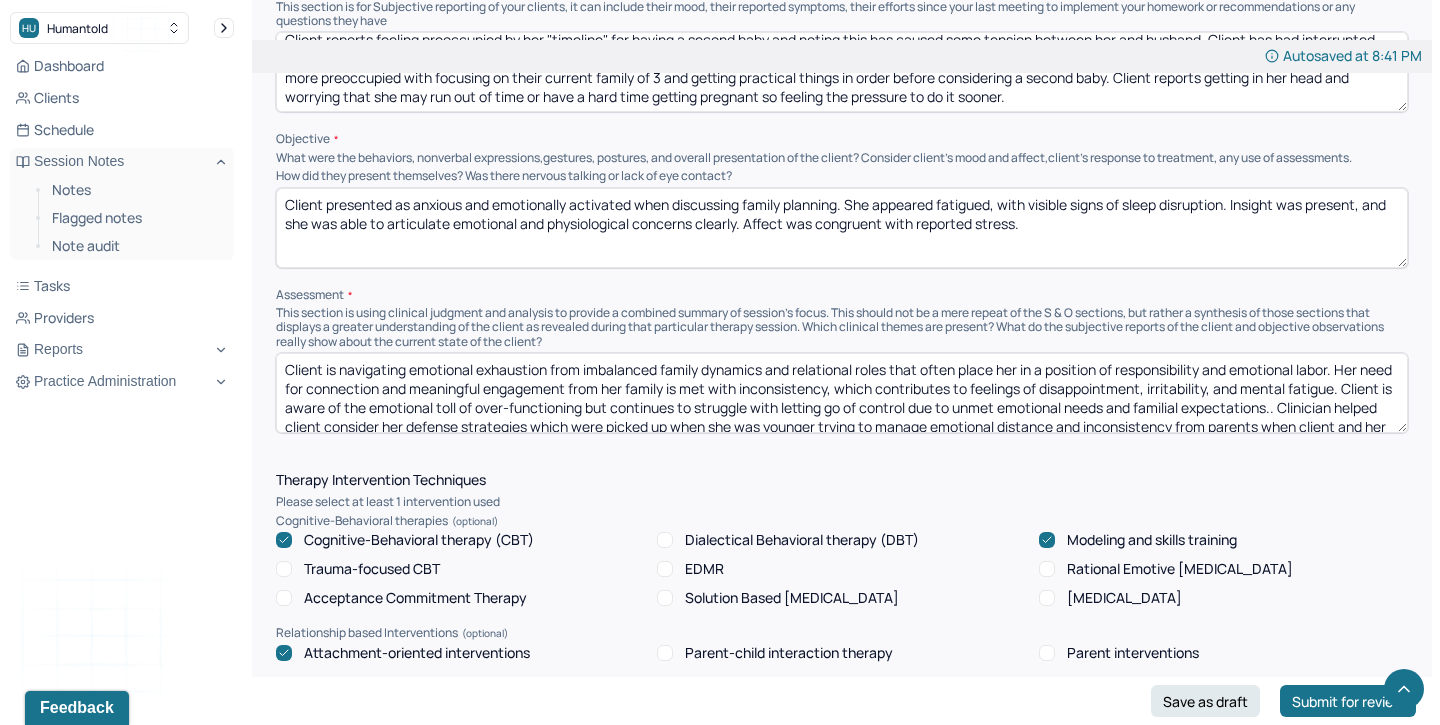 click on "Client is navigating emotional exhaustion from imbalanced family dynamics and relational roles that often place her in a position of responsibility and emotional labor. Her need for connection and meaningful engagement from her family is met with inconsistency, which contributes to feelings of disappointment, irritability, and mental fatigue. Client is aware of the emotional toll of over-functioning but continues to struggle with letting go of control due to unmet emotional needs and familial expectations.. Clinician helped client consider her defense strategies which were picked up when she was younger trying to manage emotional distance and inconsistency from parents when client and her sister were younger, discussed how these coping strategies are no longer useful for client as she doesnt need to mange her adult parents." at bounding box center (842, 393) 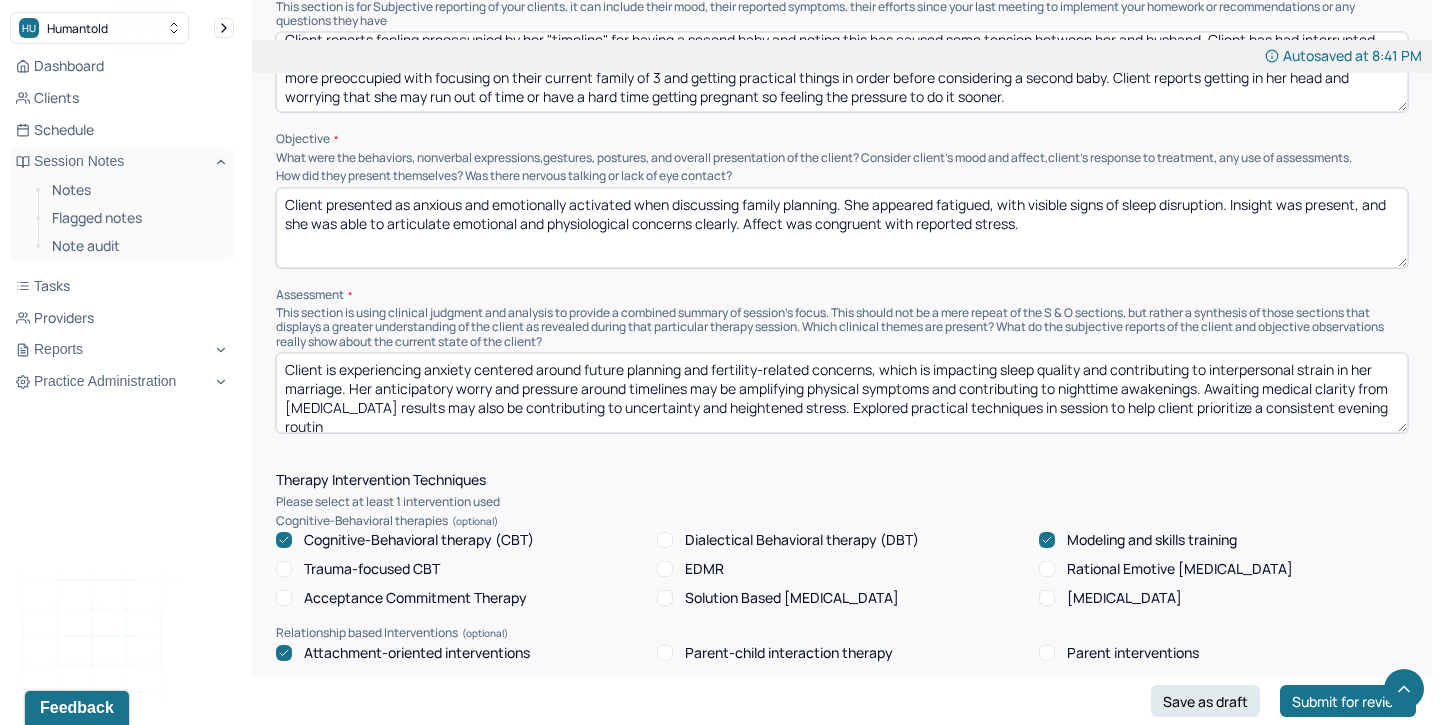 scroll, scrollTop: 3, scrollLeft: 0, axis: vertical 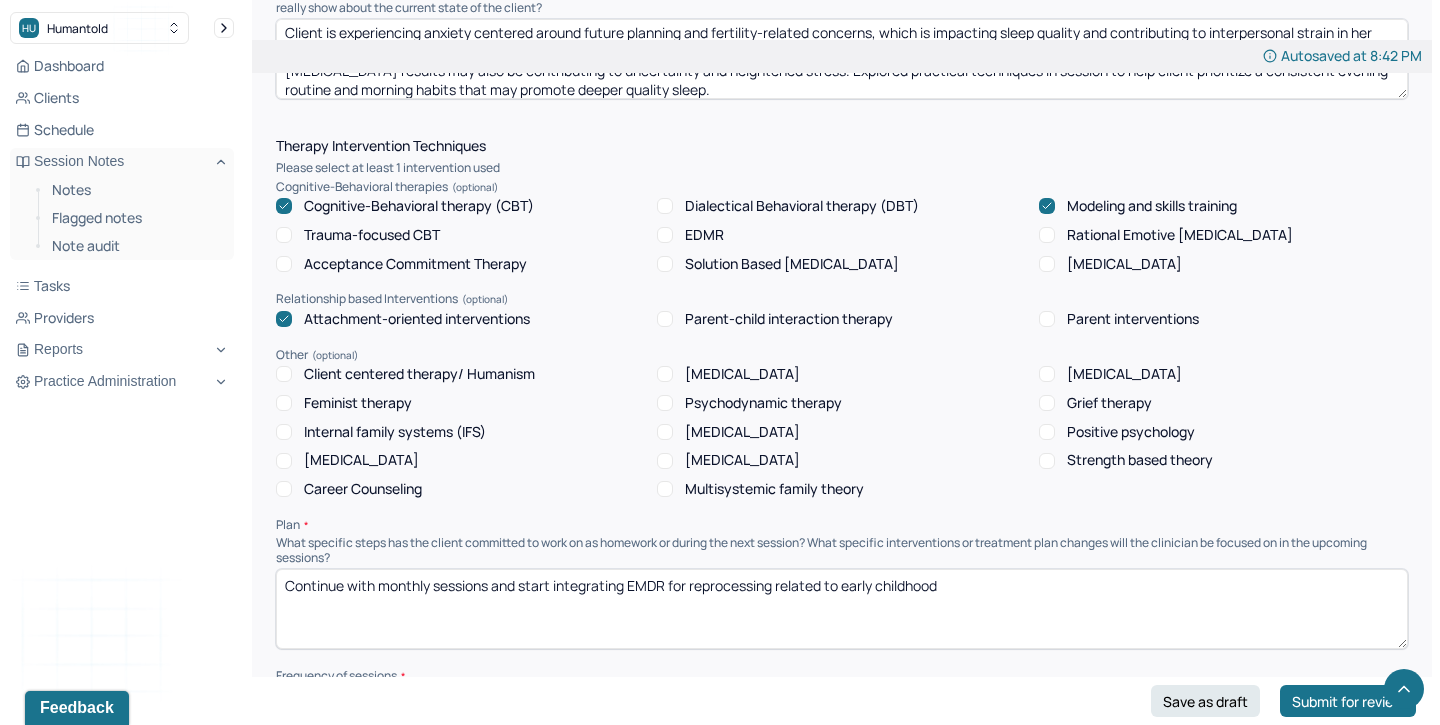 type on "Client is experiencing anxiety centered around future planning and fertility-related concerns, which is impacting sleep quality and contributing to interpersonal strain in her marriage. Her anticipatory worry and pressure around timelines may be amplifying physical symptoms and contributing to nighttime awakenings. Awaiting medical clarity from [MEDICAL_DATA] results may also be contributing to uncertainty and heightened stress. Explored practical techniques in session to help client prioritize a consistent evening routine and morning habits that may promote deeper quality sleep." 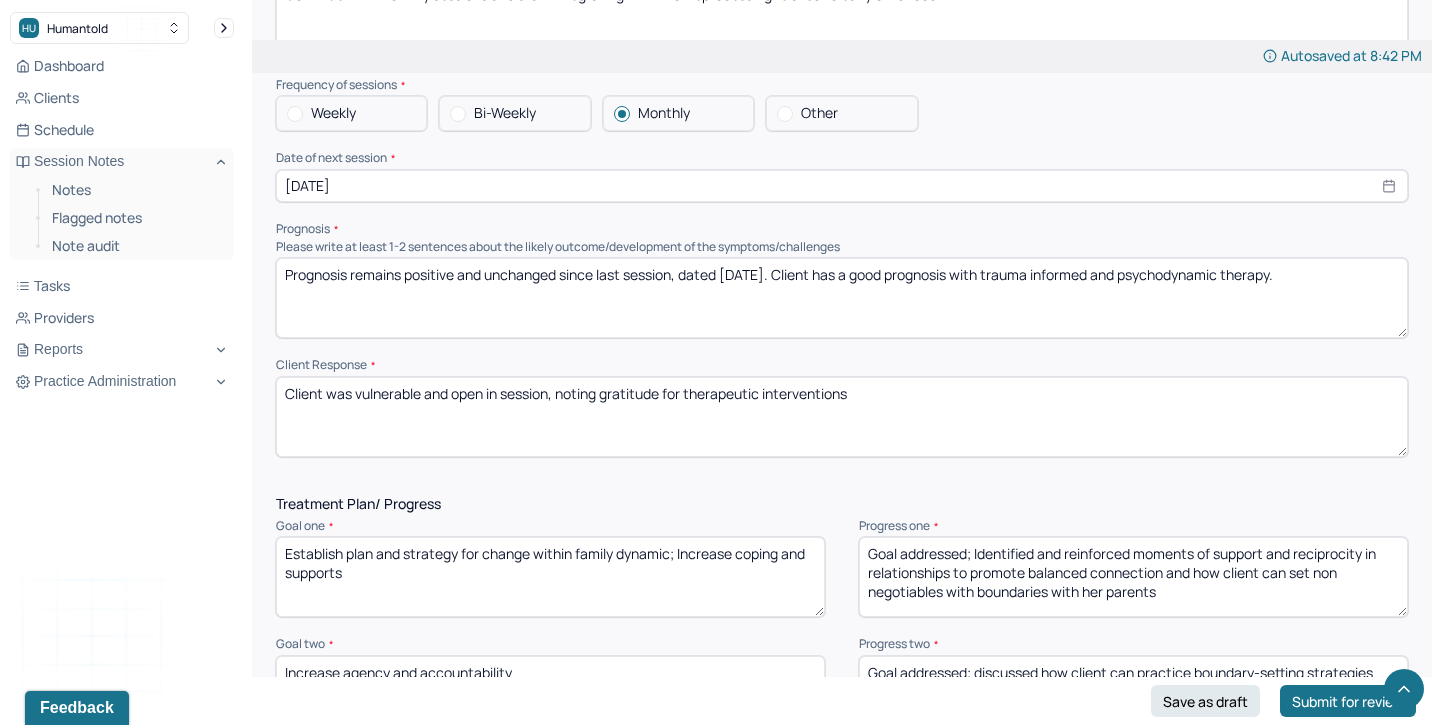 scroll, scrollTop: 2197, scrollLeft: 0, axis: vertical 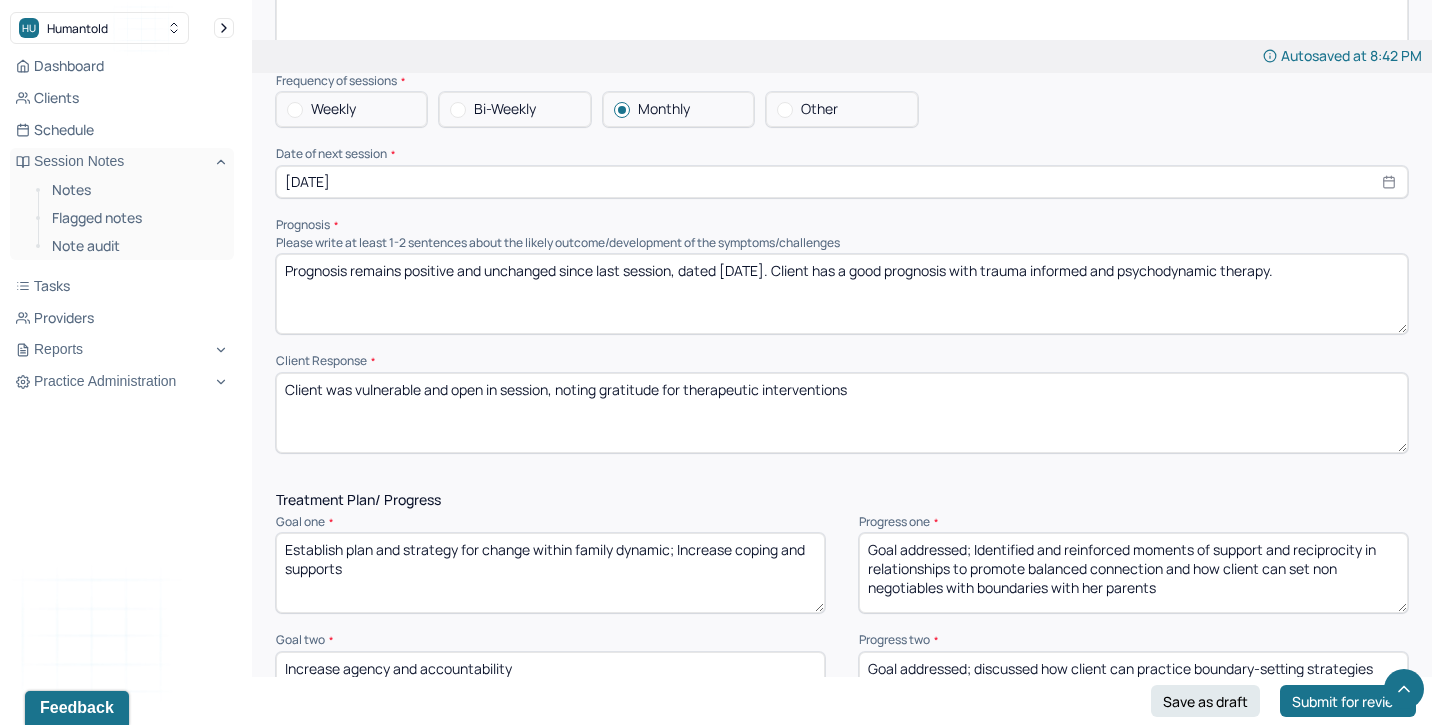 drag, startPoint x: 882, startPoint y: 383, endPoint x: 354, endPoint y: 383, distance: 528 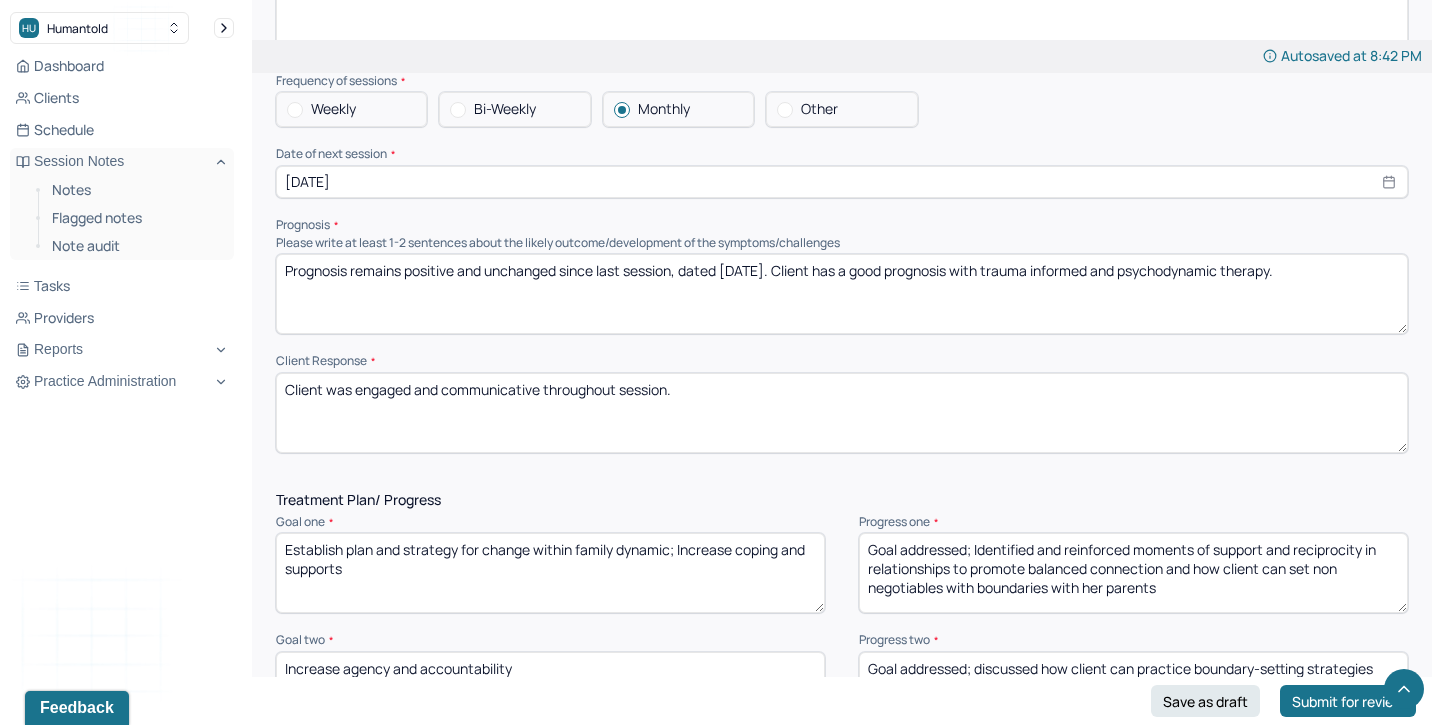 type on "Client was engaged and communicative throughout session." 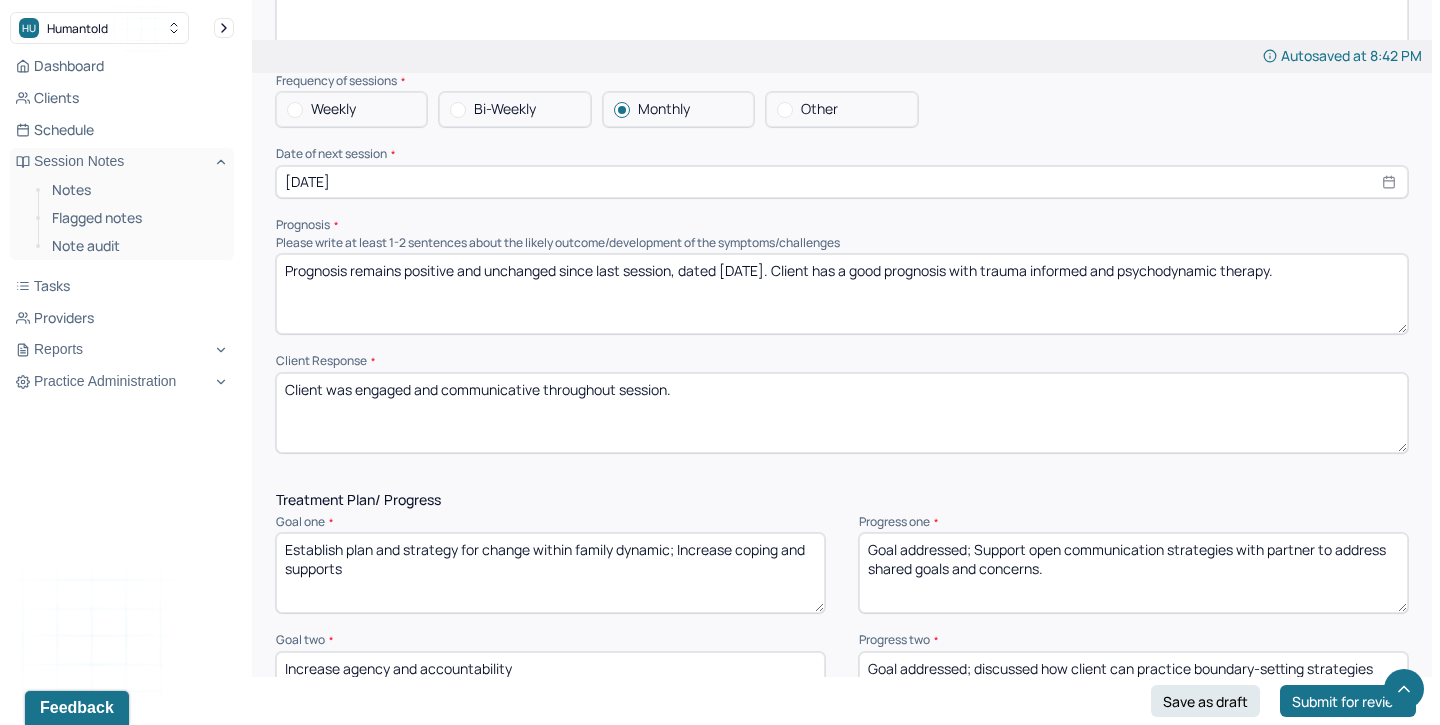 scroll, scrollTop: 3, scrollLeft: 0, axis: vertical 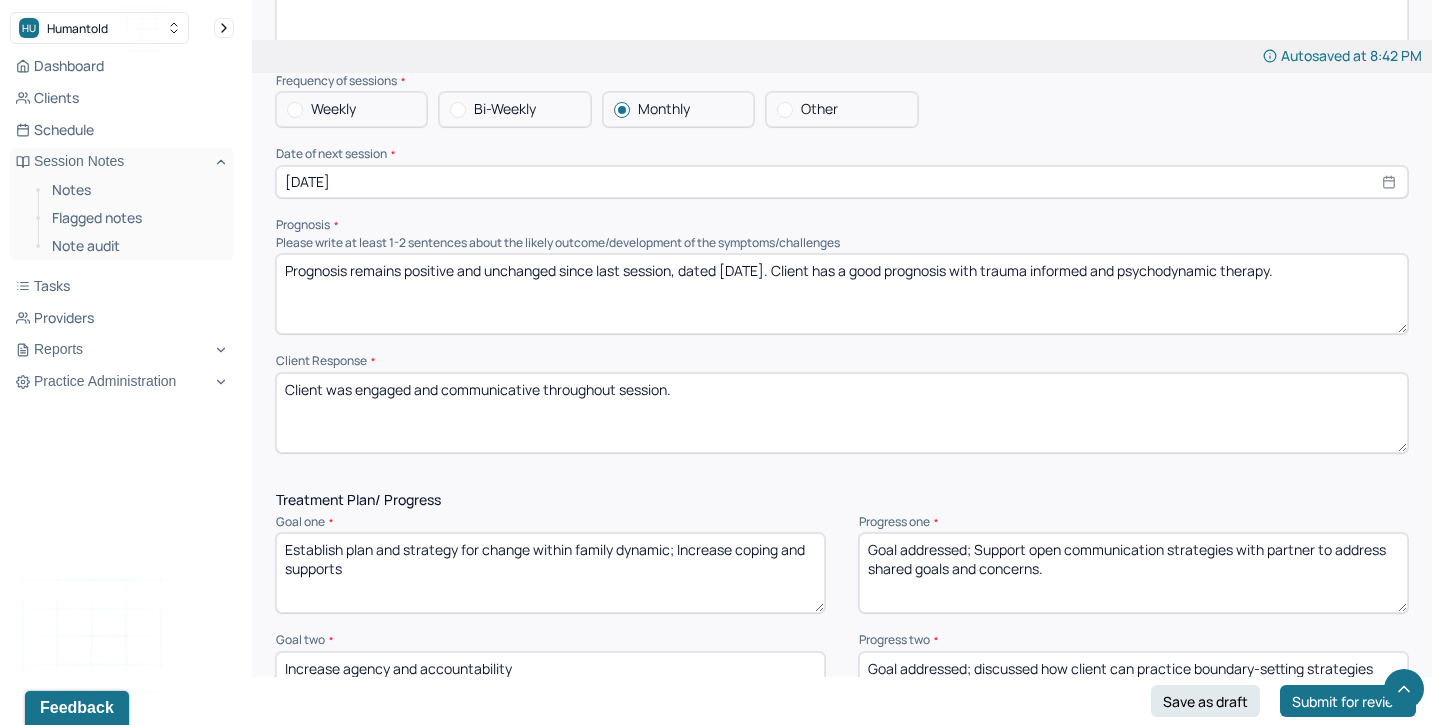 click on "Goal addressed; Support open communication strategies with partner to address shared goals and concerns." at bounding box center [1133, 573] 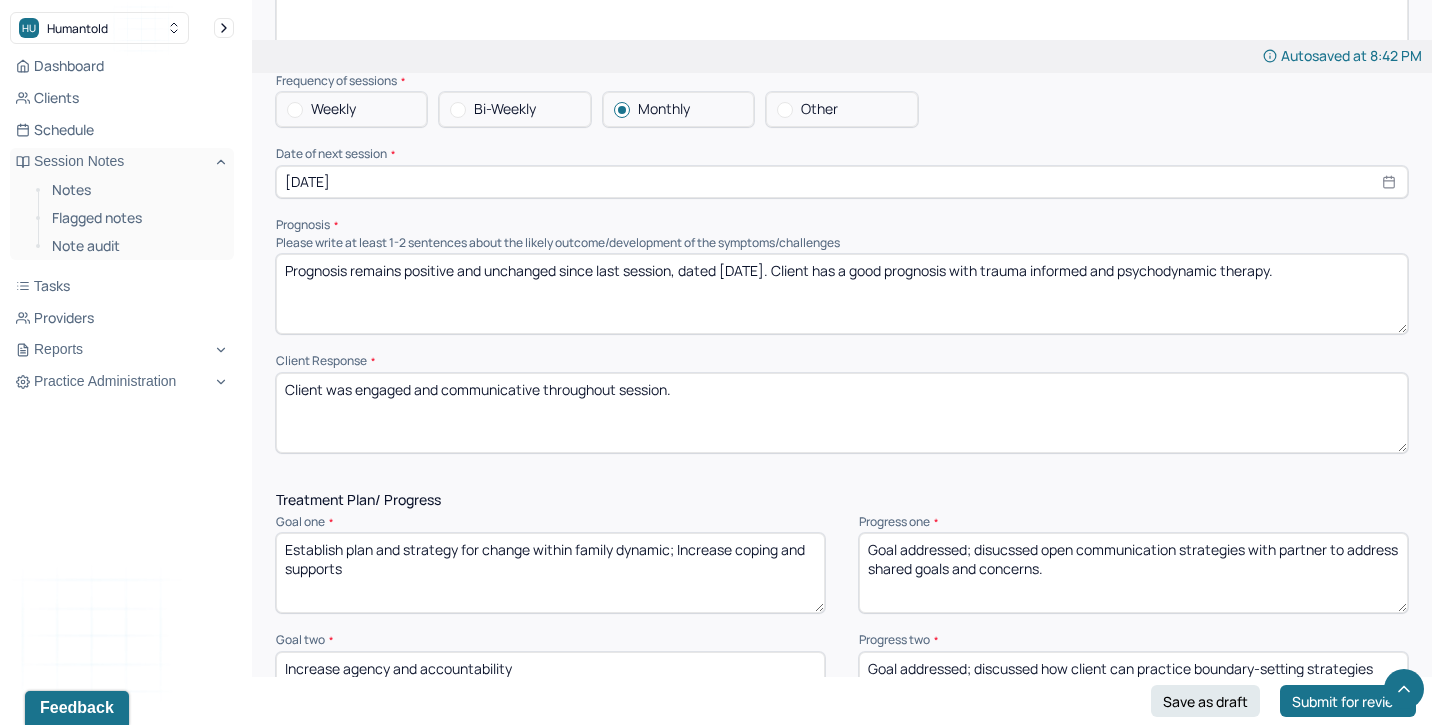 click on "Goal addressed; Support open communication strategies with partner to address shared goals and concerns." at bounding box center (1133, 573) 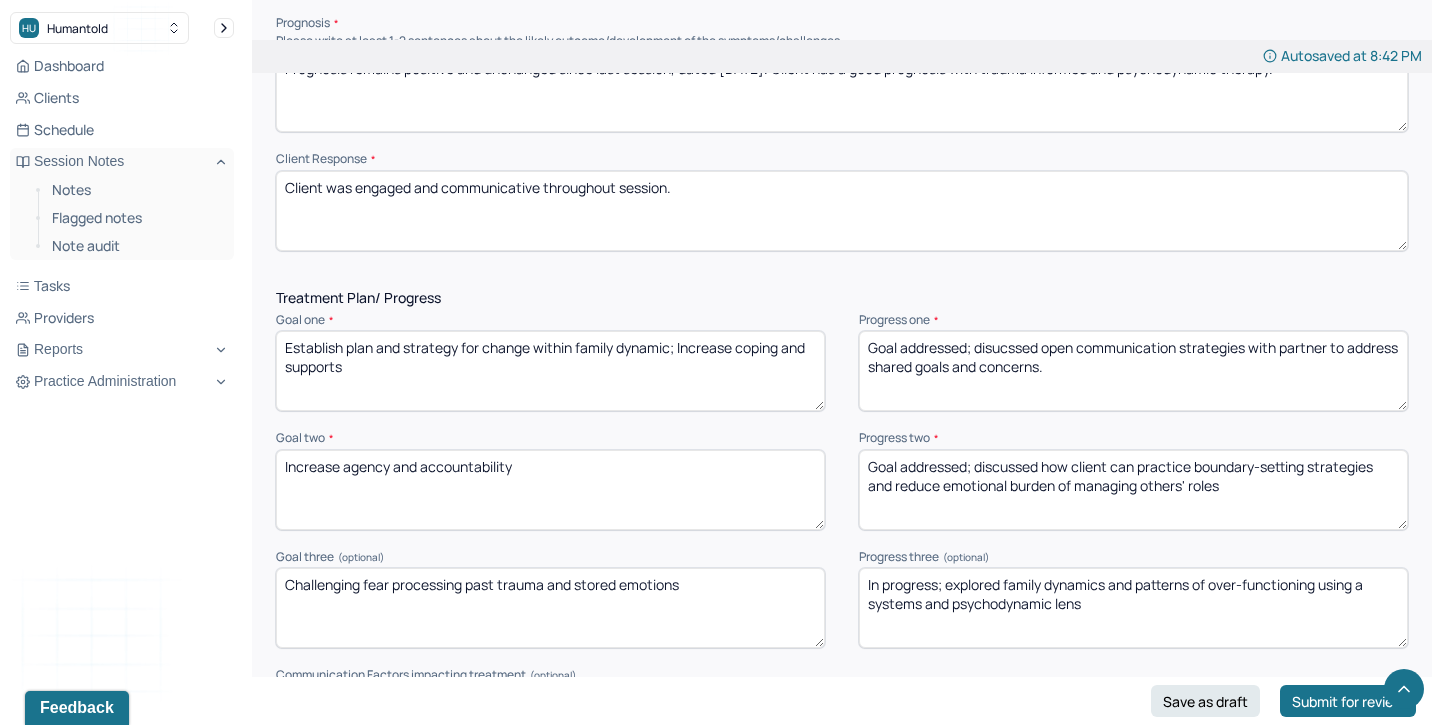 scroll, scrollTop: 2411, scrollLeft: 0, axis: vertical 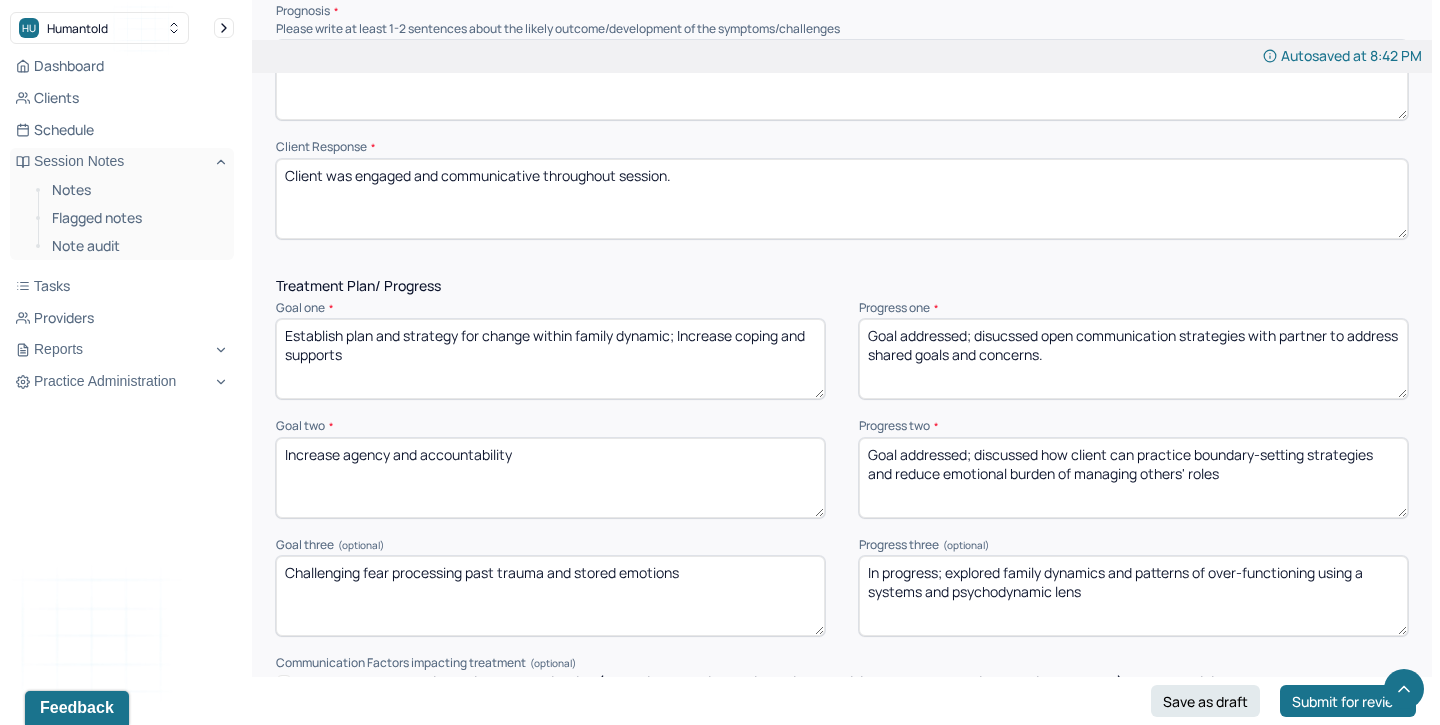 click on "Goal addressed; disucssed open communication strategies with partner to address shared goals and concerns." at bounding box center [1133, 359] 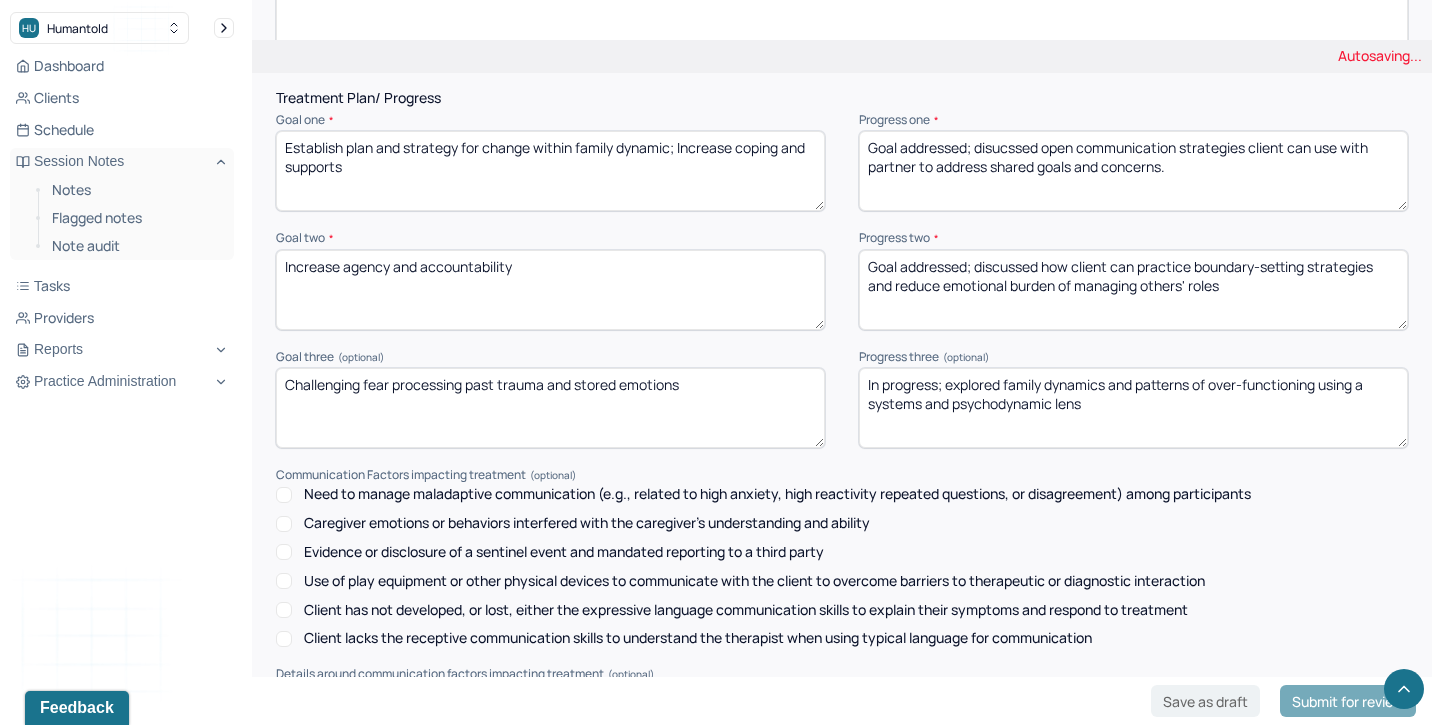 scroll, scrollTop: 2603, scrollLeft: 0, axis: vertical 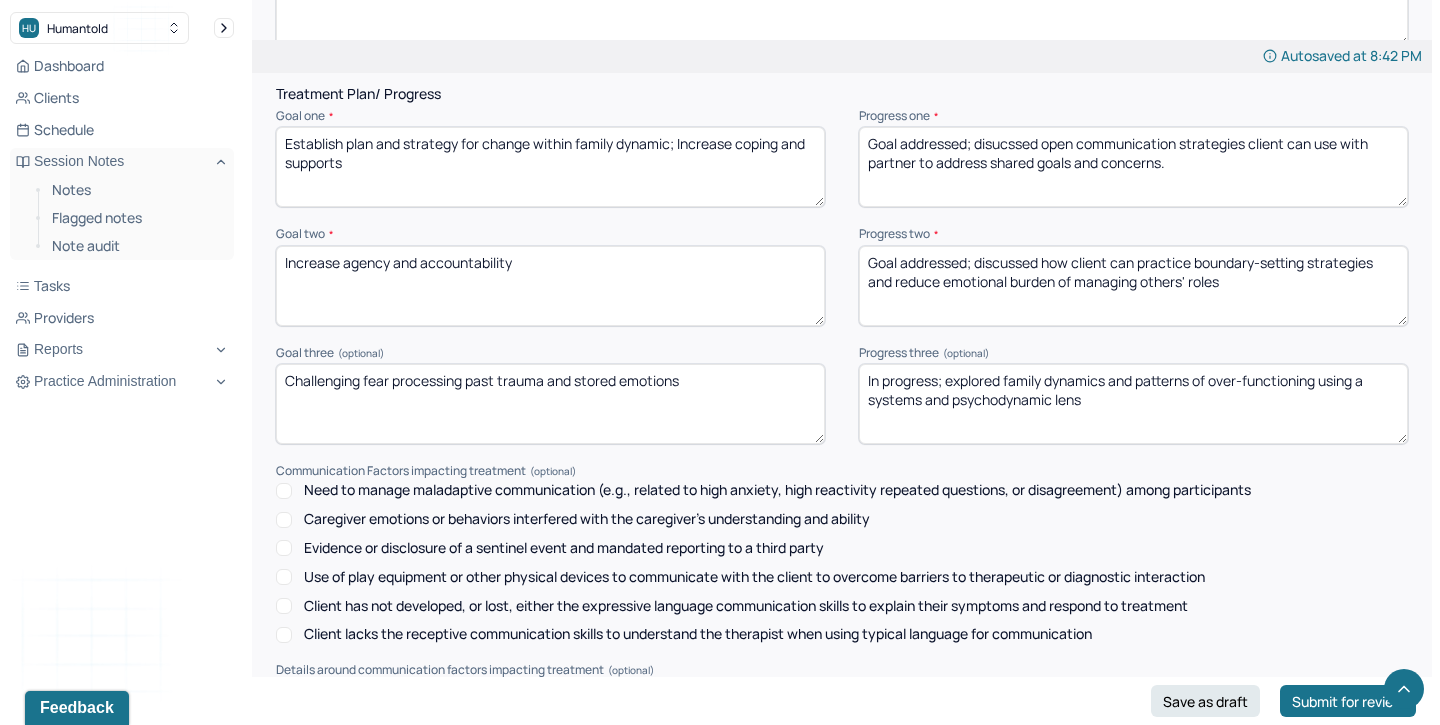 type on "Goal addressed; disucssed open communication strategies client can use with partner to address shared goals and concerns." 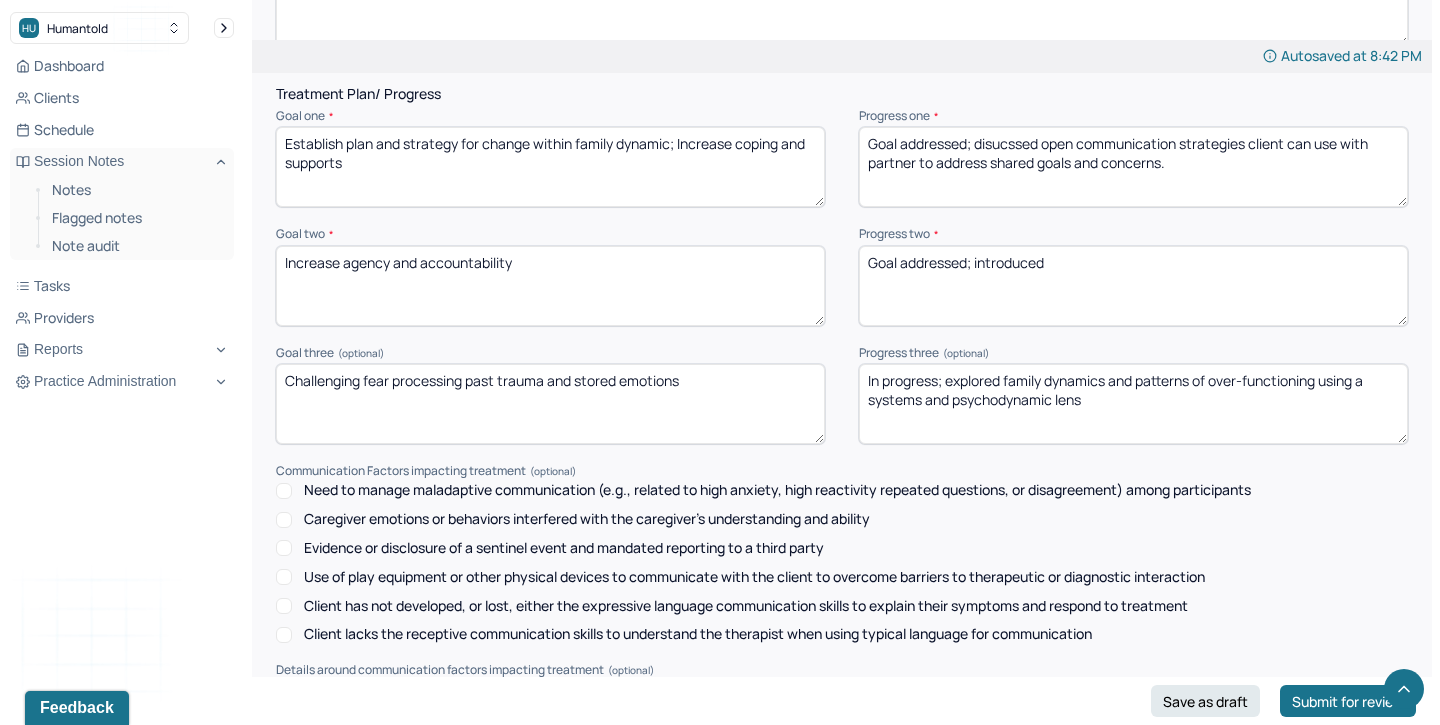 paste on "Use [MEDICAL_DATA] to challenge all-or-nothing or catastrophic thinking." 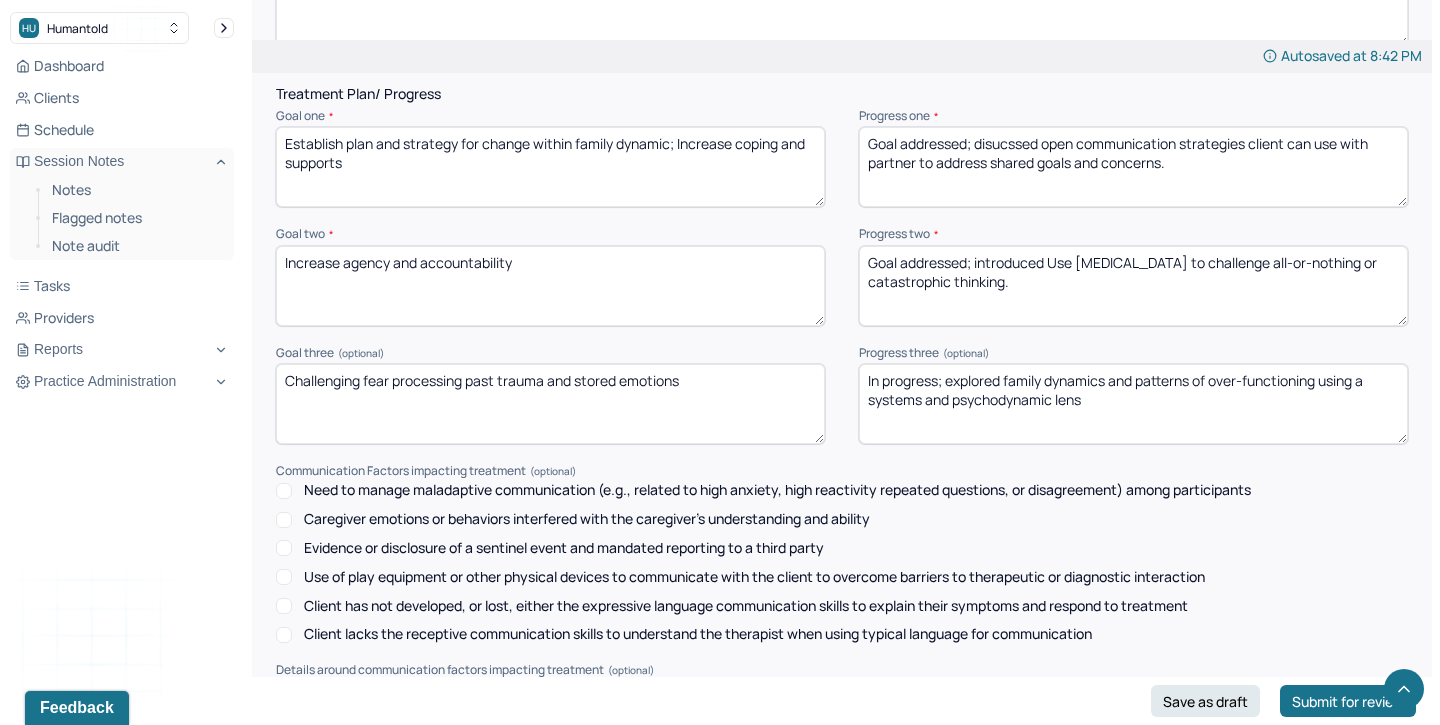 scroll, scrollTop: 3, scrollLeft: 0, axis: vertical 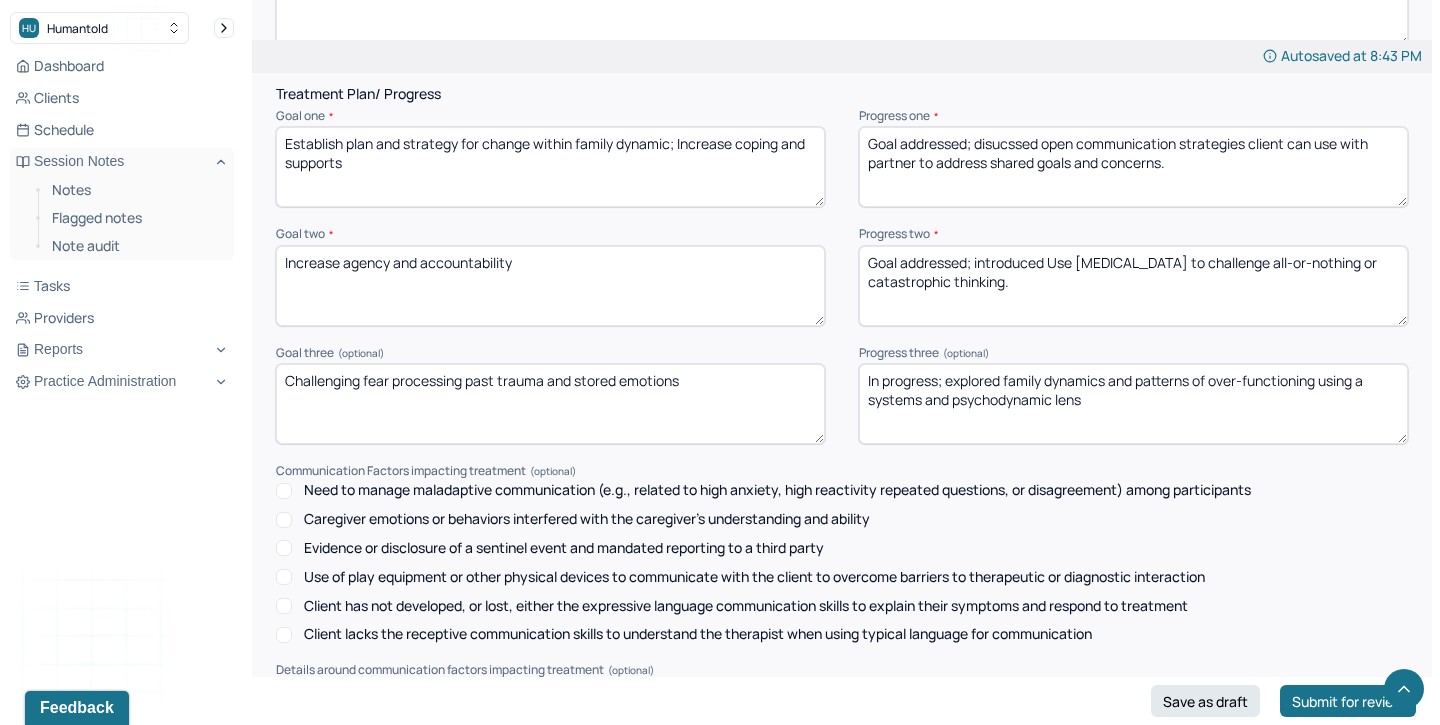 click on "Goal addressed; introduced Use [MEDICAL_DATA] to challenge all-or-nothing or catastrophic thinking." at bounding box center [1133, 286] 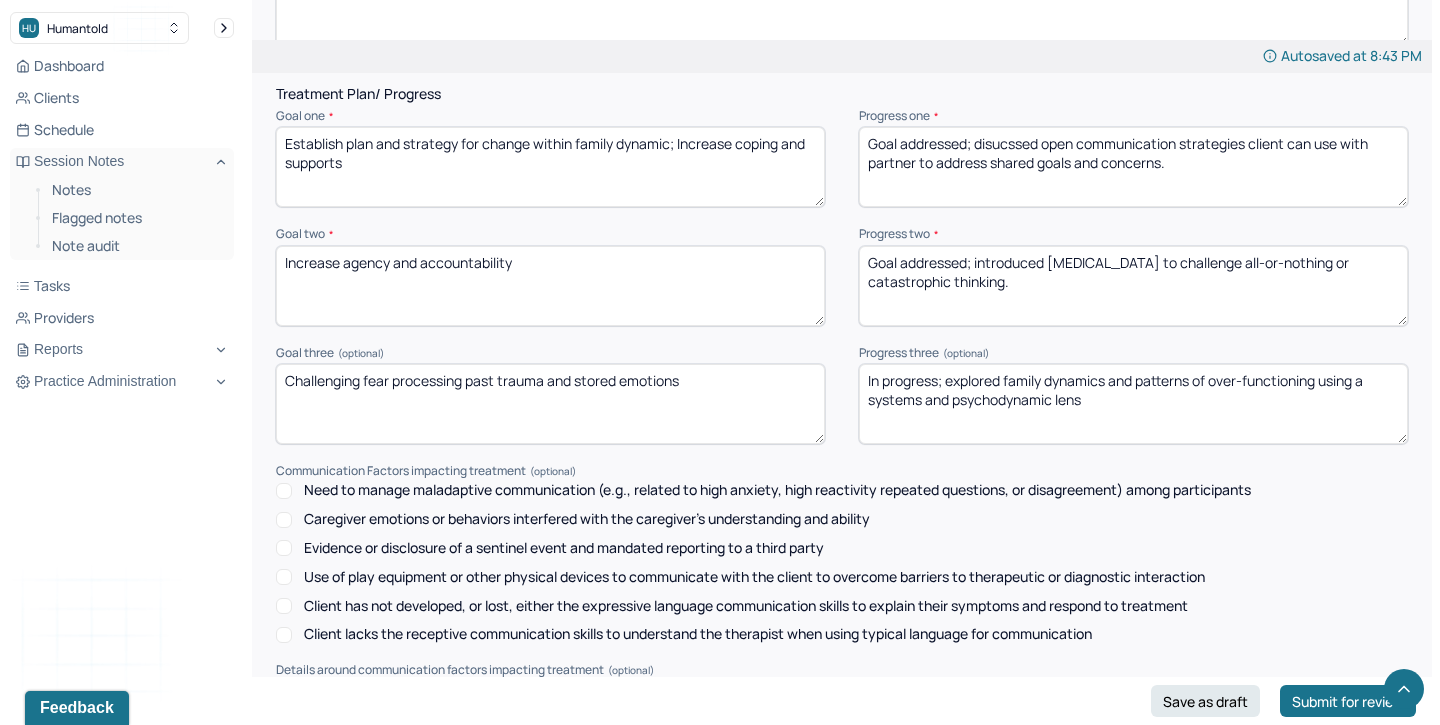 type on "Goal addressed; introduced [MEDICAL_DATA] to challenge all-or-nothing or catastrophic thinking." 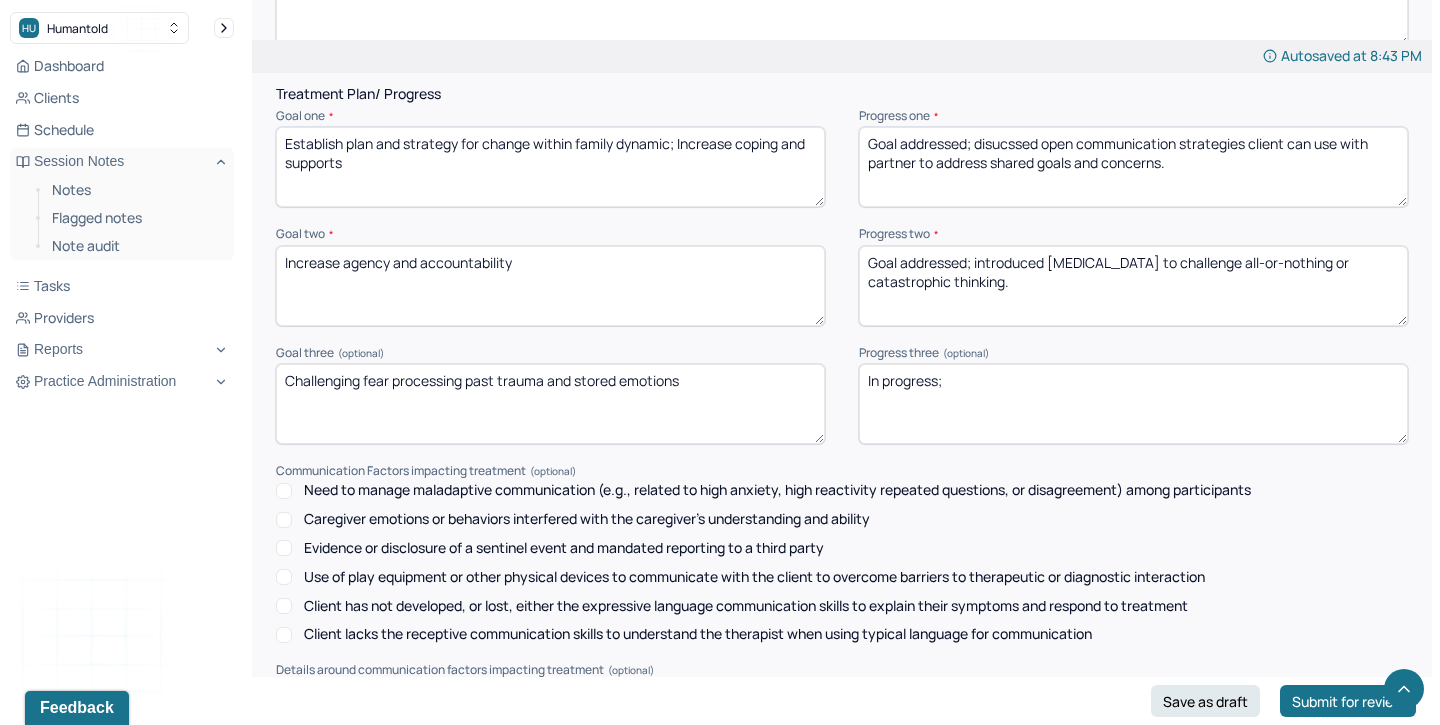 paste on "Encourage grounding and mindfulness-based techniques for sleep regulation." 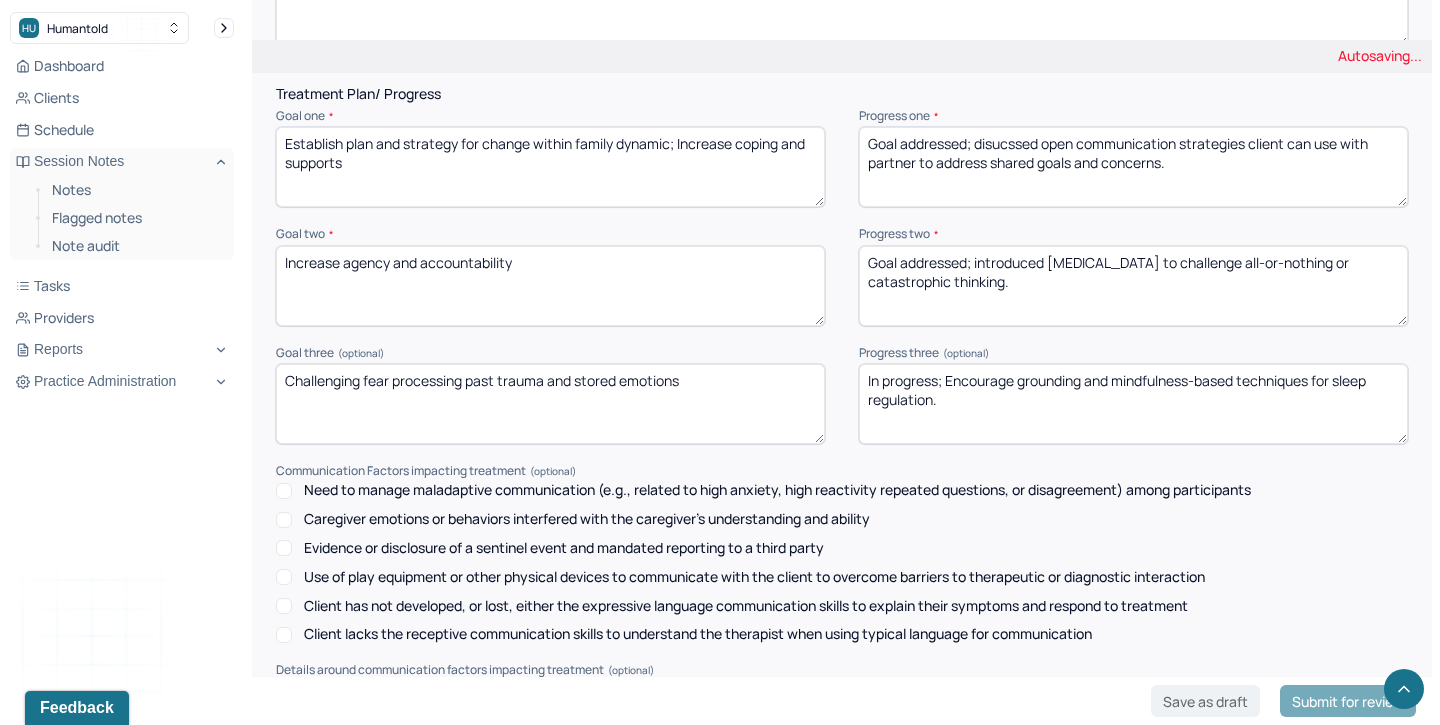 click on "In progress; explored family dynamics and patterns of over-functioning using a systems and psychodynamic lens" at bounding box center [1133, 404] 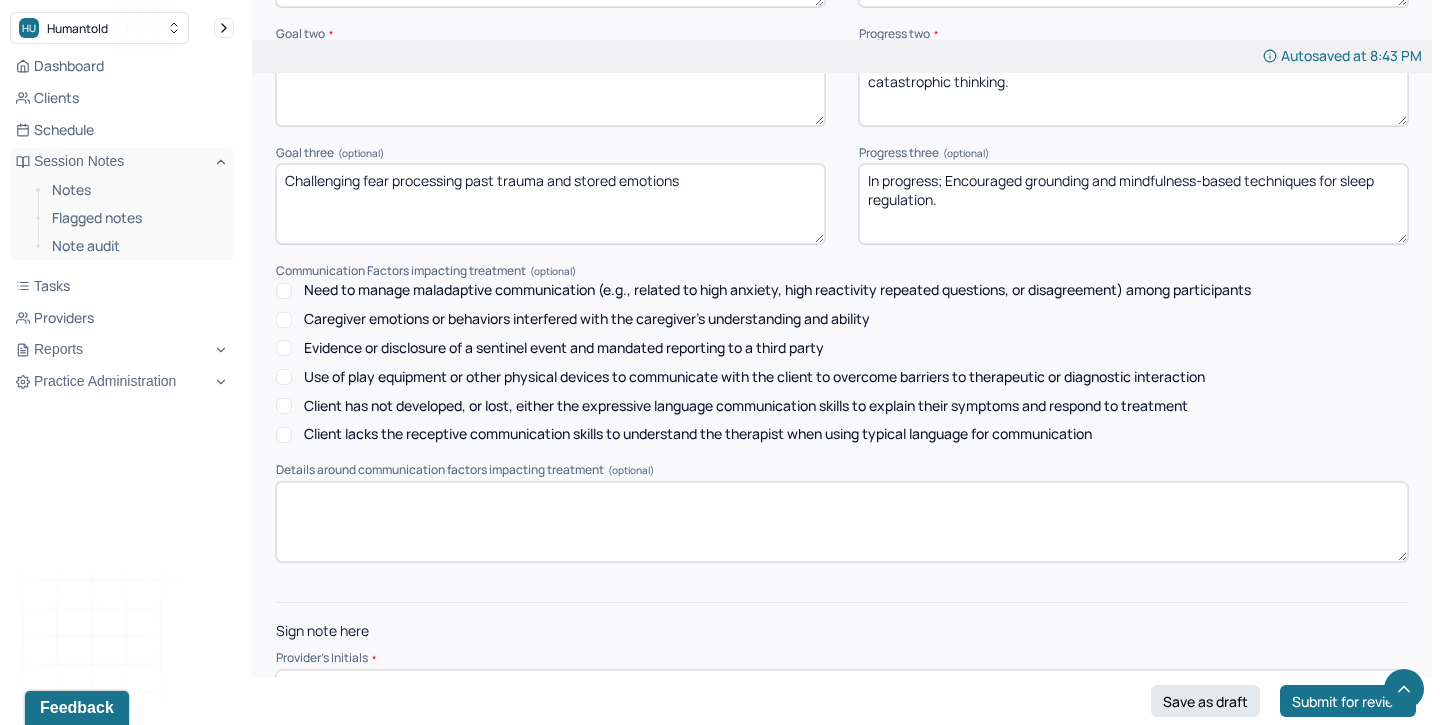 scroll, scrollTop: 2848, scrollLeft: 0, axis: vertical 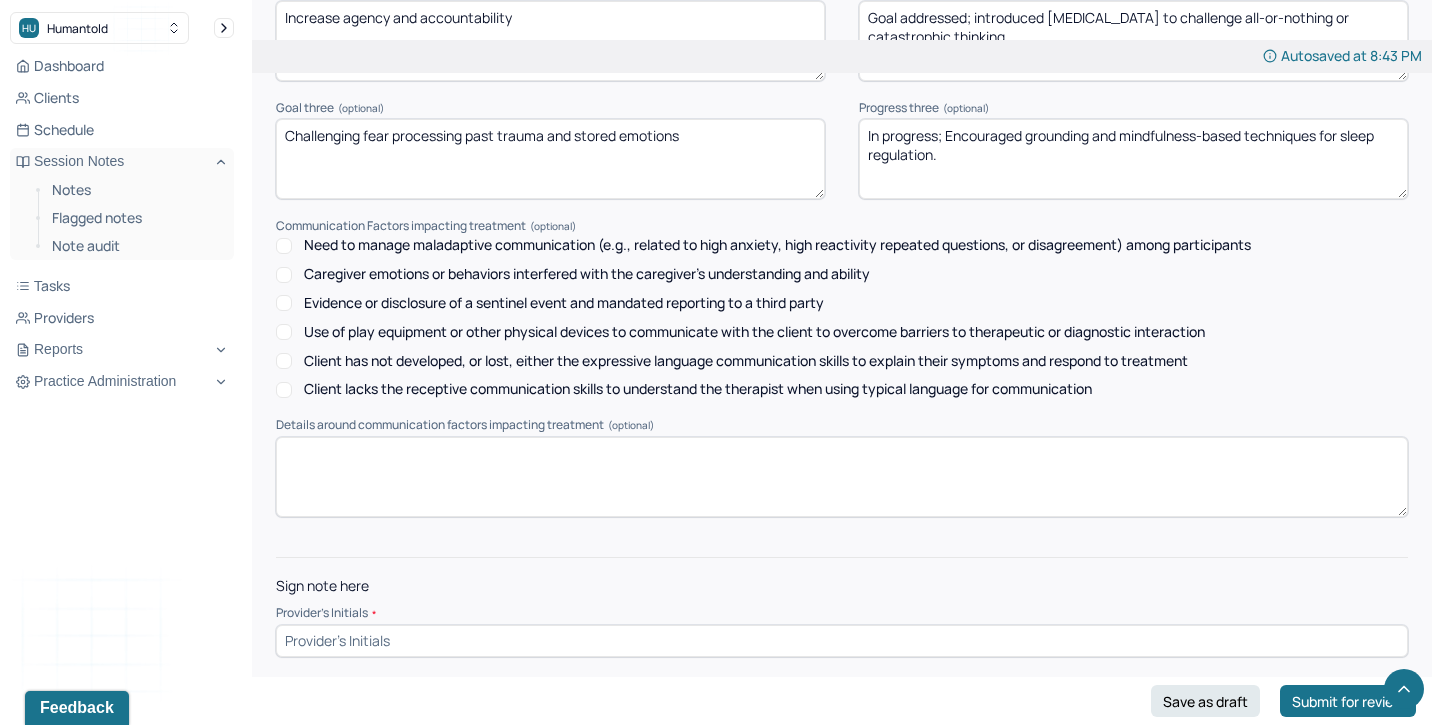 type on "In progress; Encouraged grounding and mindfulness-based techniques for sleep regulation." 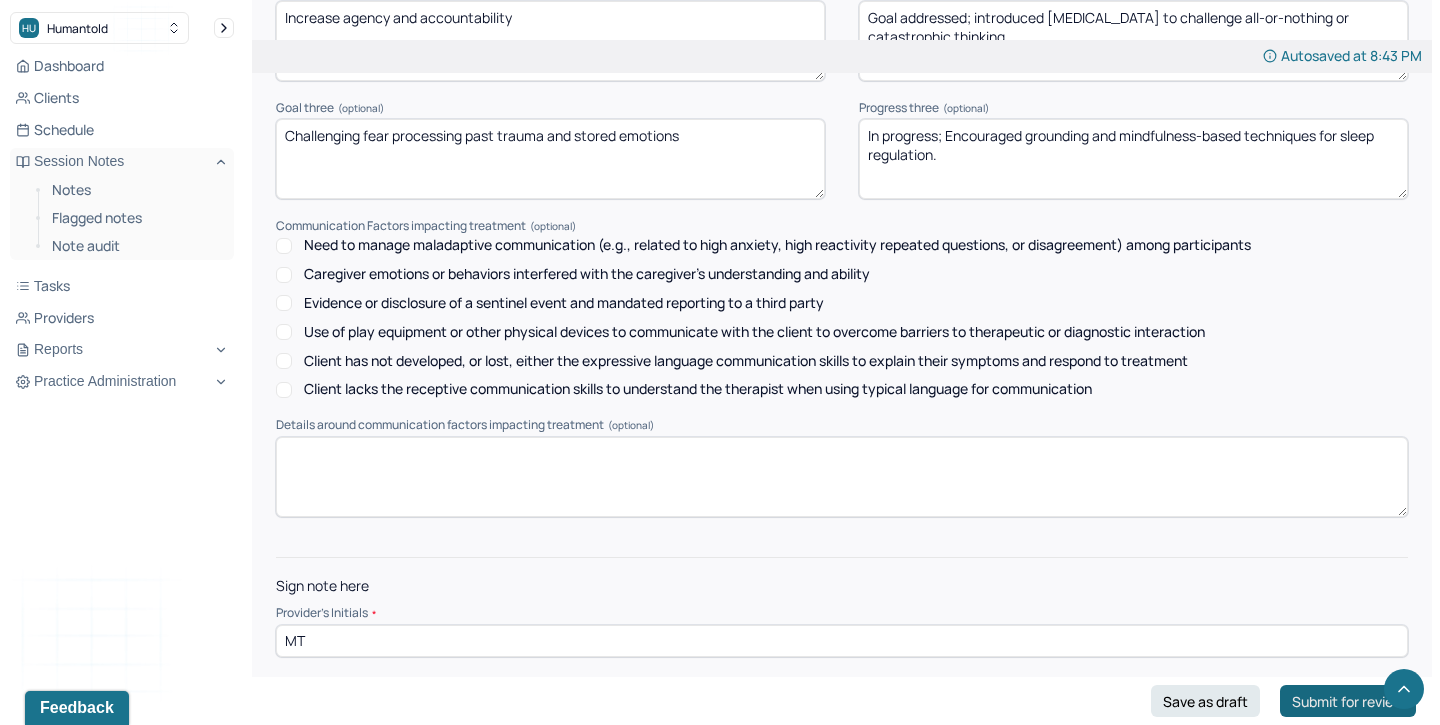 type on "MT" 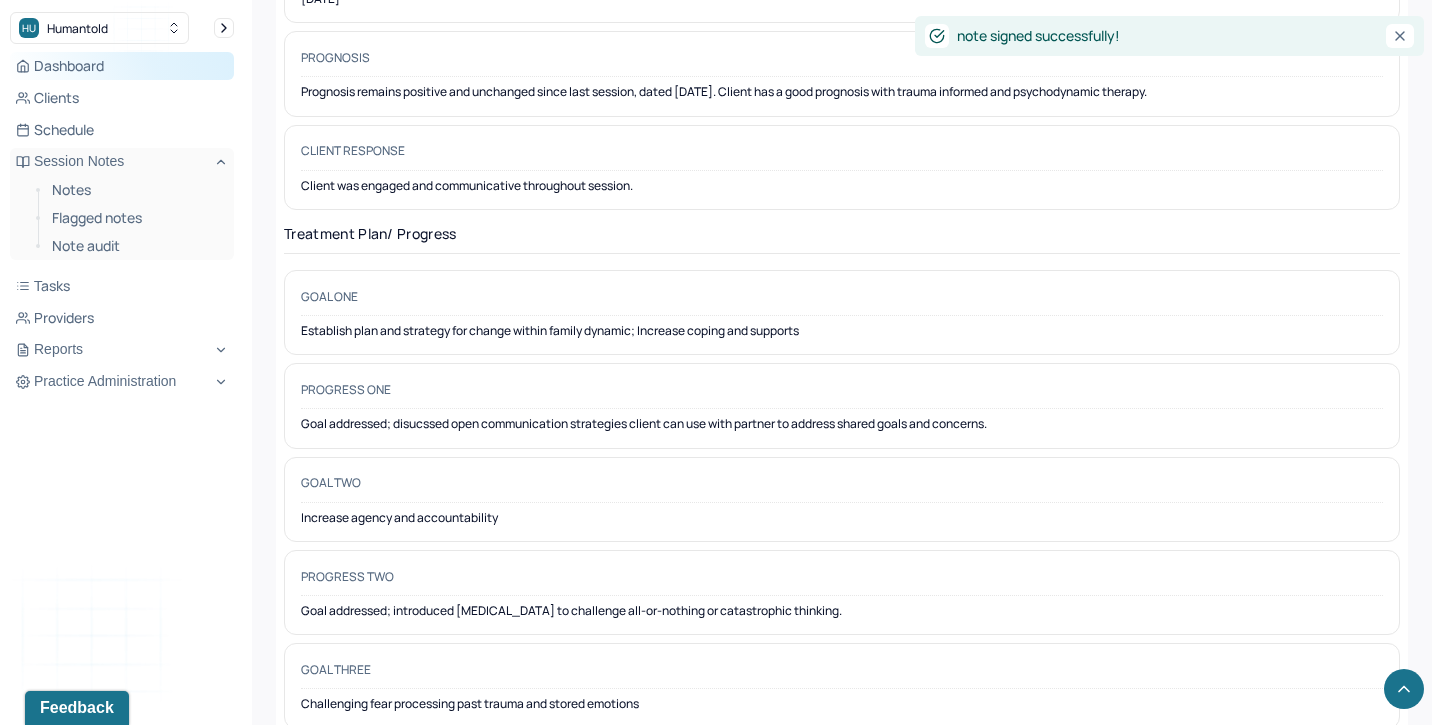 click on "Dashboard" at bounding box center (122, 66) 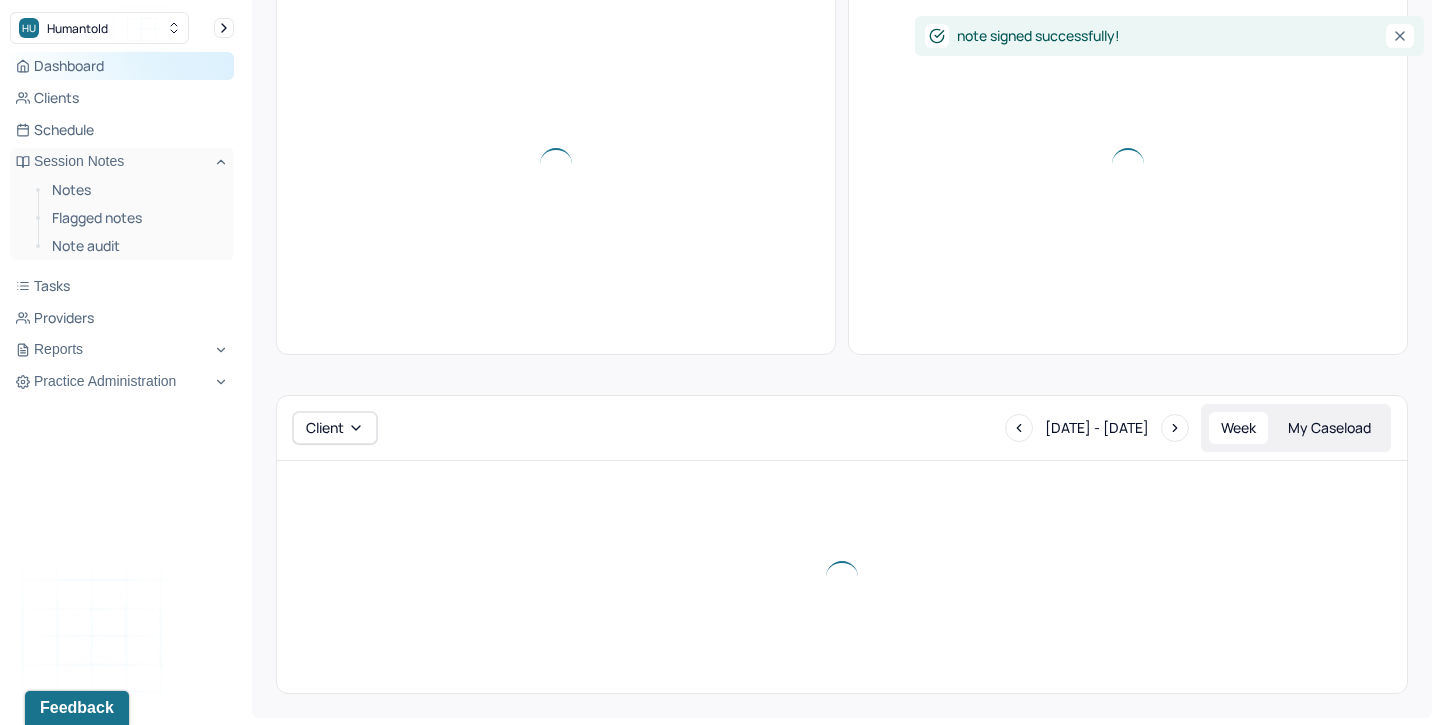 scroll, scrollTop: 233, scrollLeft: 0, axis: vertical 